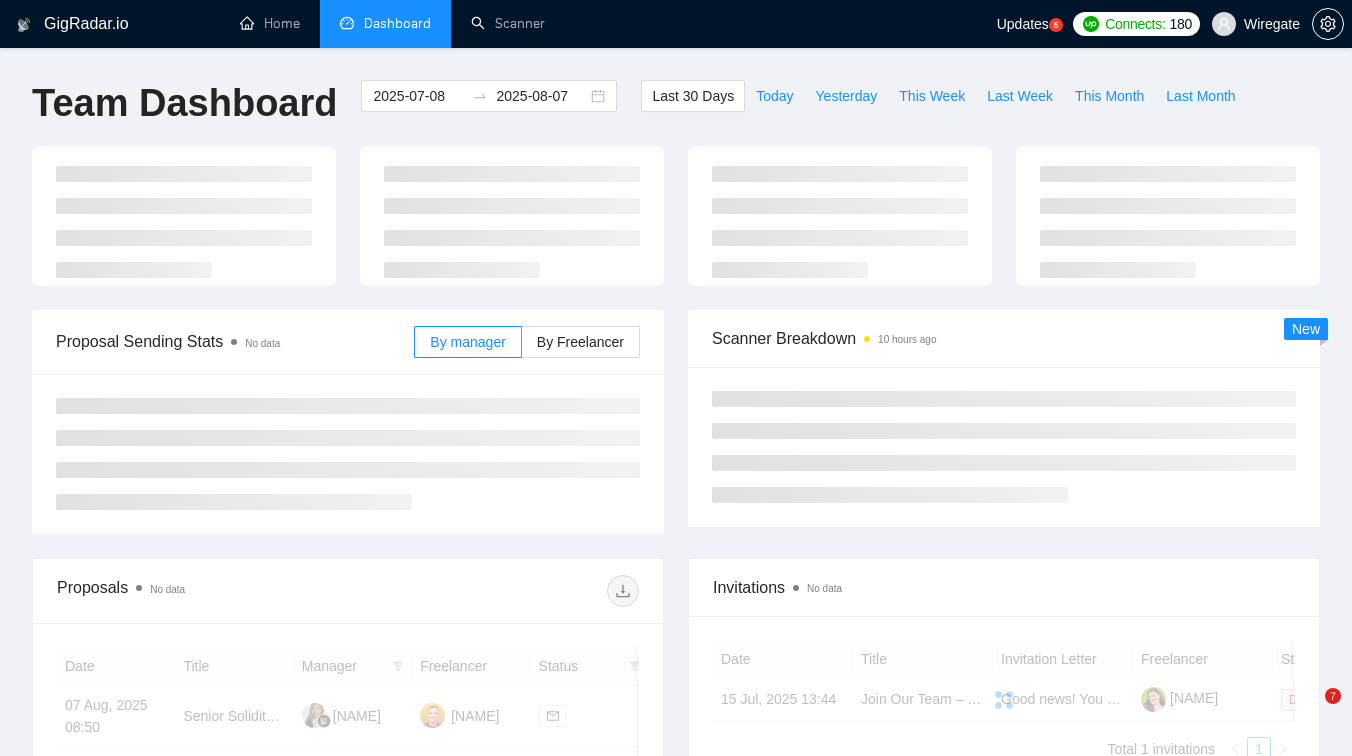 scroll, scrollTop: 422, scrollLeft: 0, axis: vertical 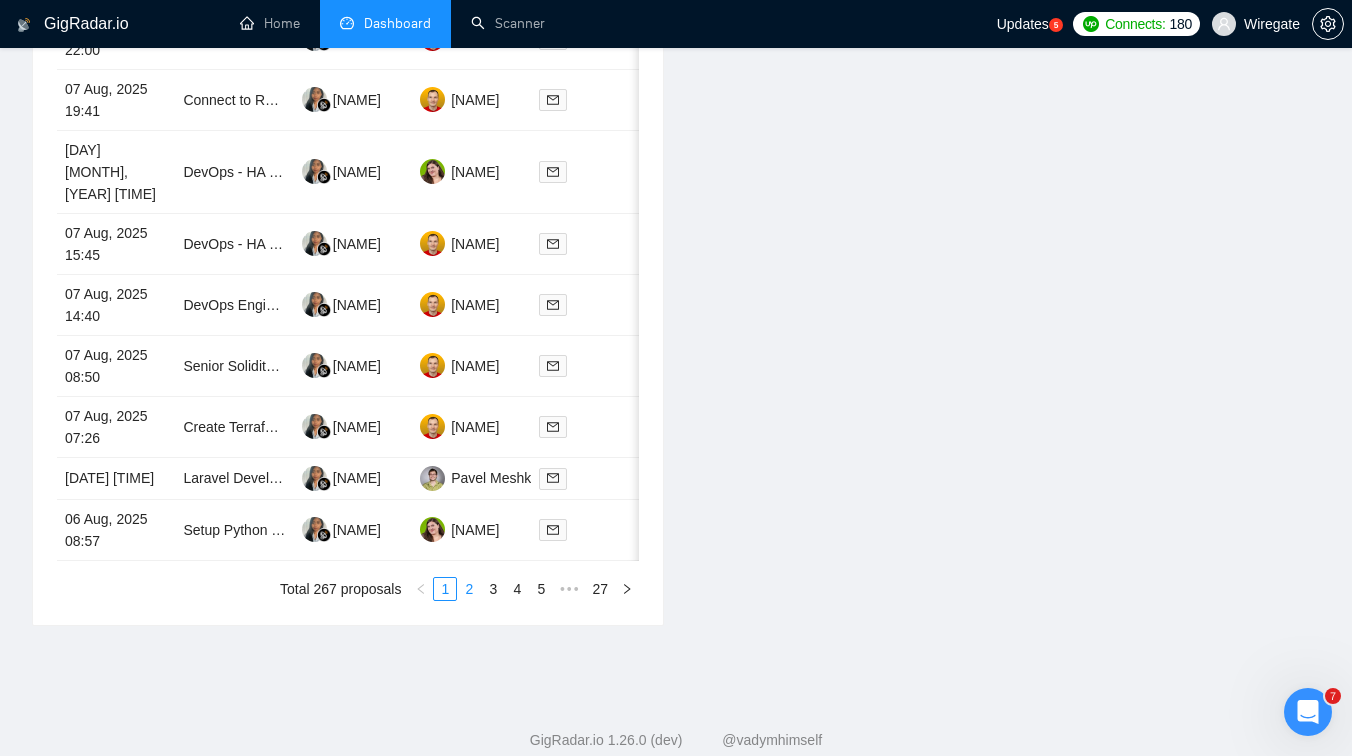 click on "2" at bounding box center (469, 589) 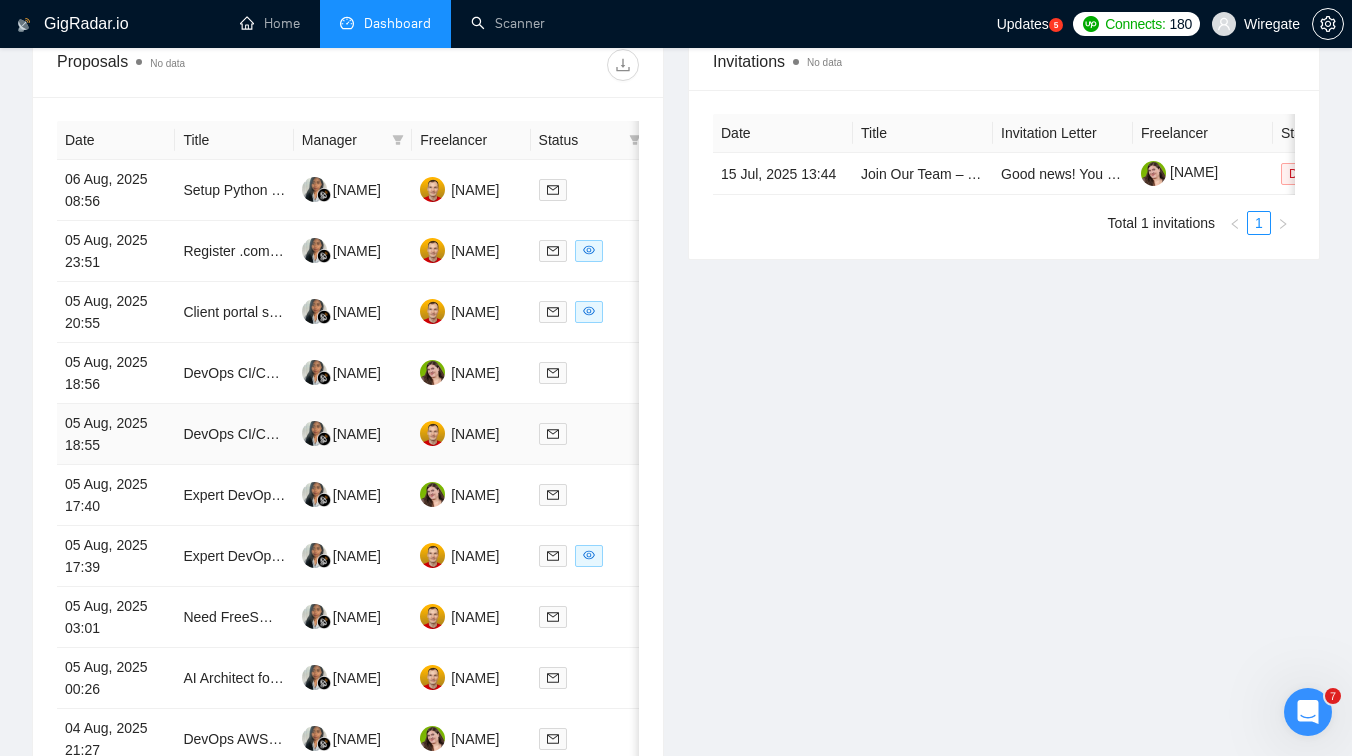 scroll, scrollTop: 1041, scrollLeft: 0, axis: vertical 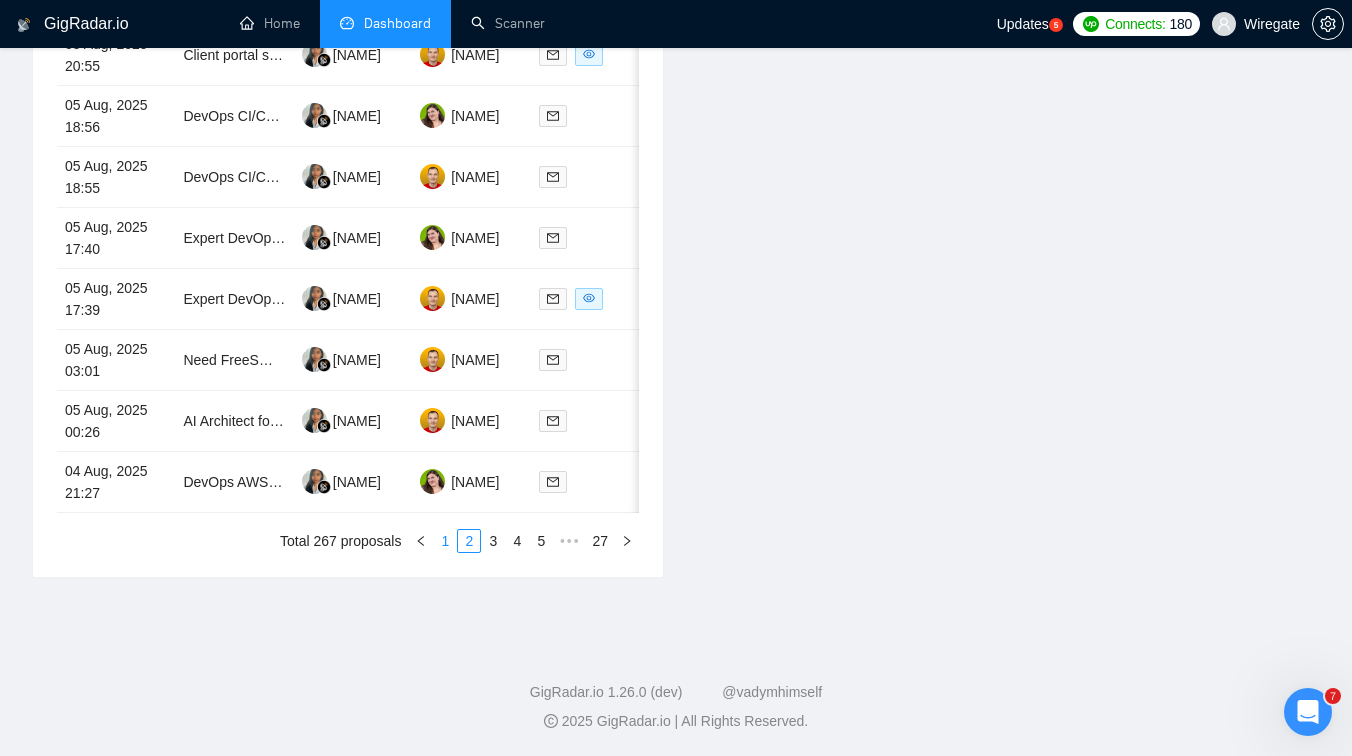click on "1" at bounding box center [445, 541] 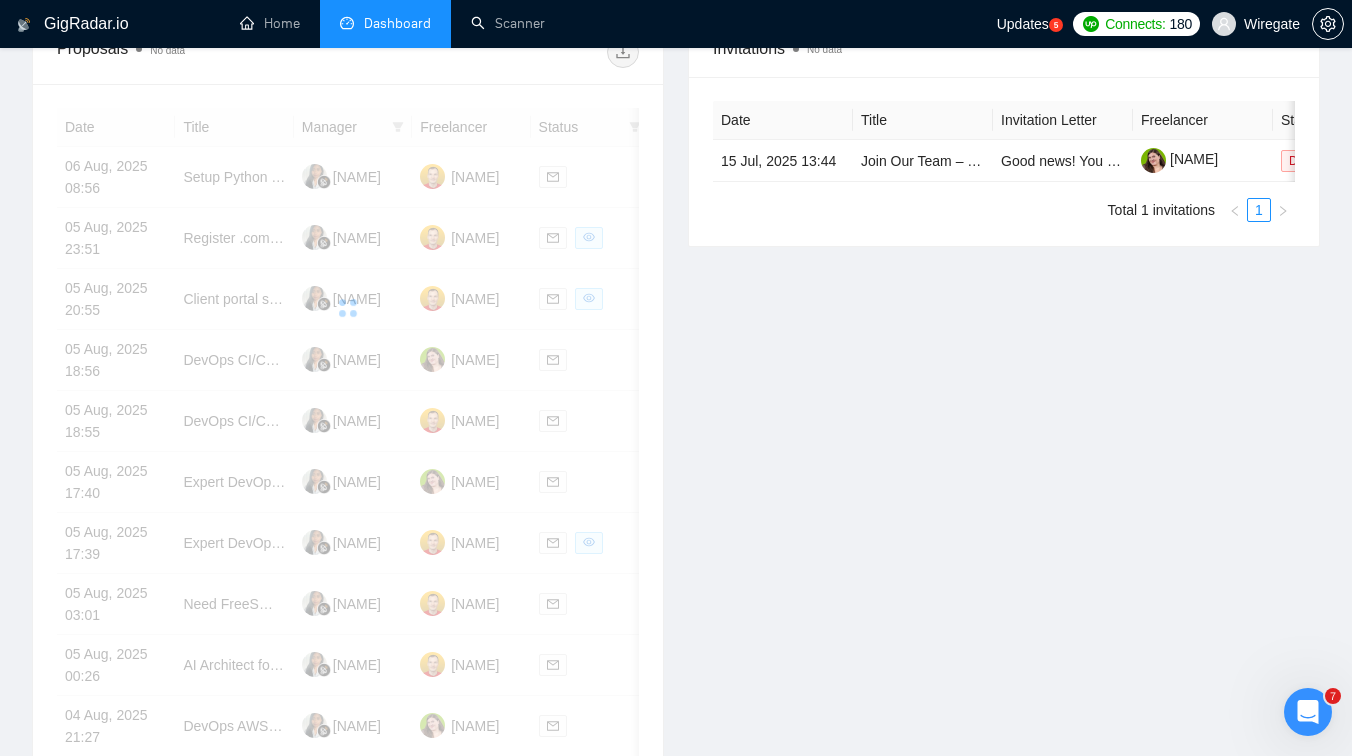 scroll, scrollTop: 707, scrollLeft: 0, axis: vertical 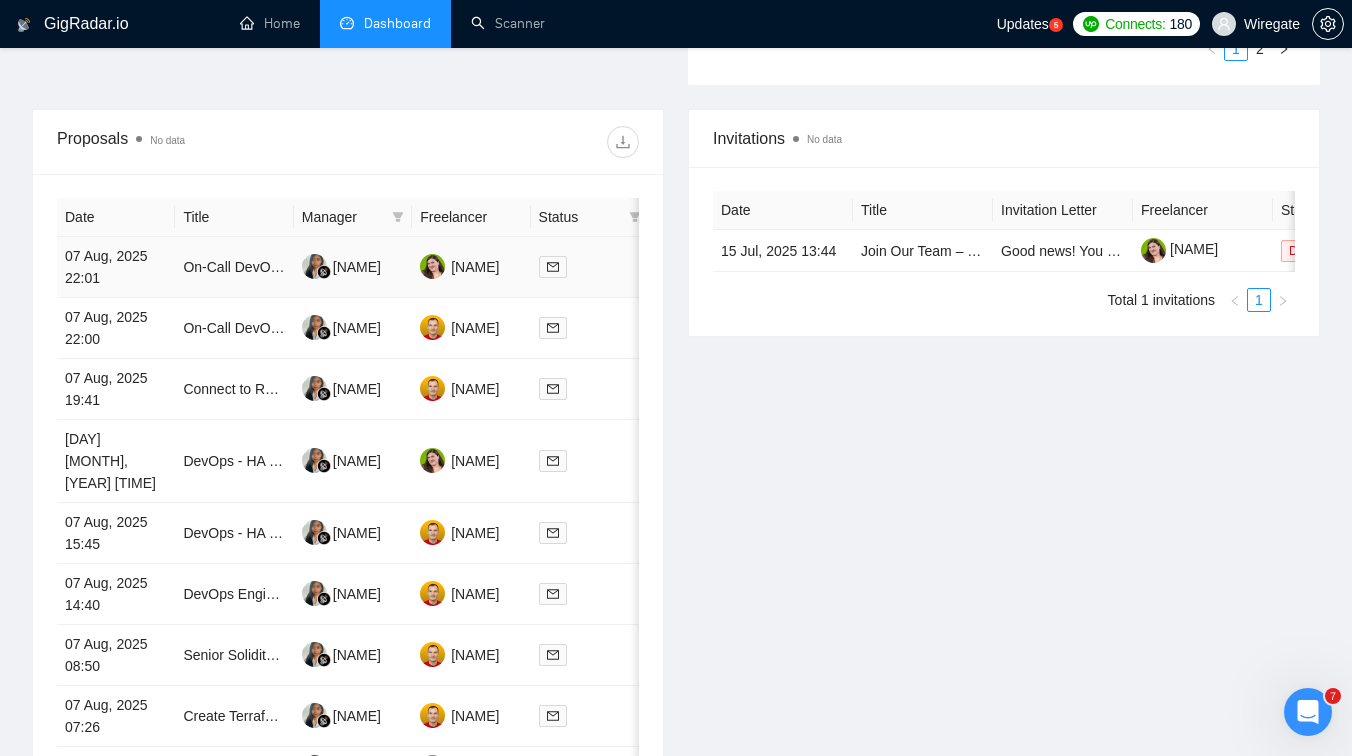 click on "On-Call DevOps Support (AWS, GitHub Actions, Linux) – Pay Per Minute" at bounding box center [234, 267] 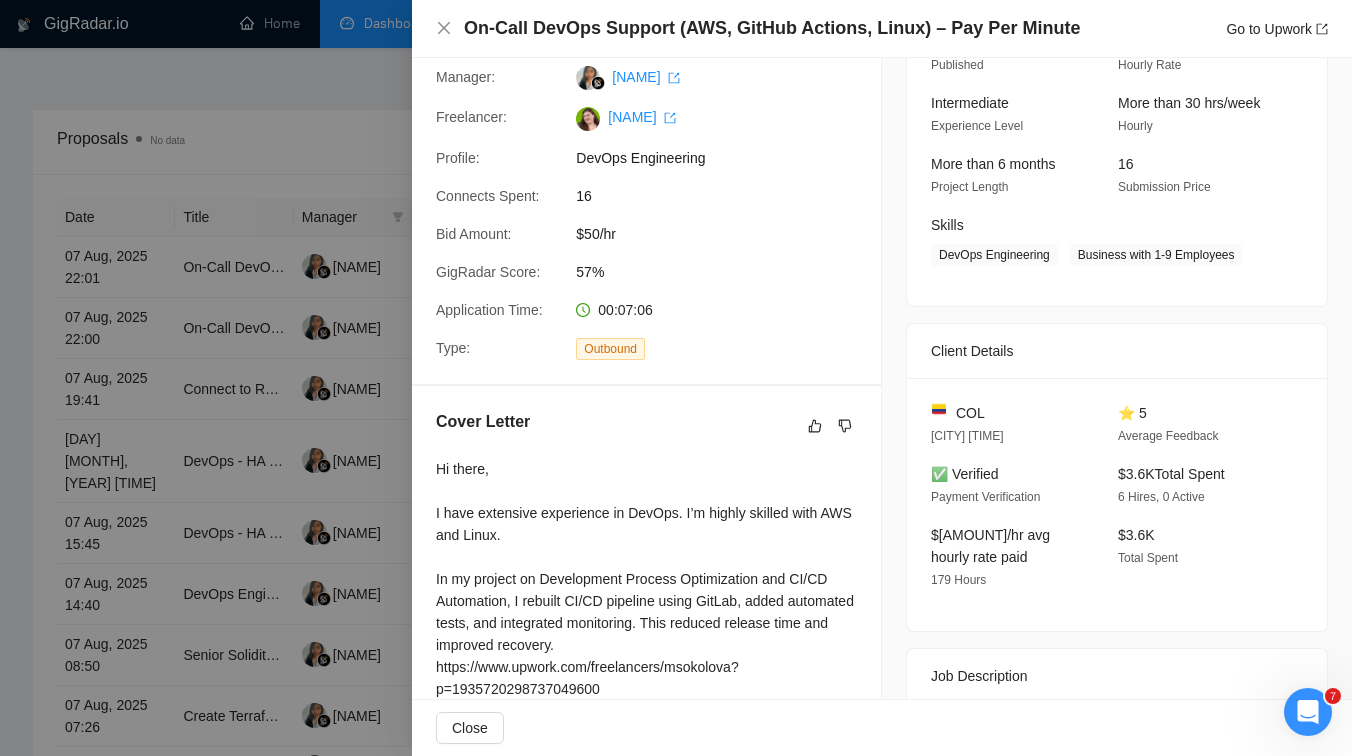 scroll, scrollTop: 136, scrollLeft: 0, axis: vertical 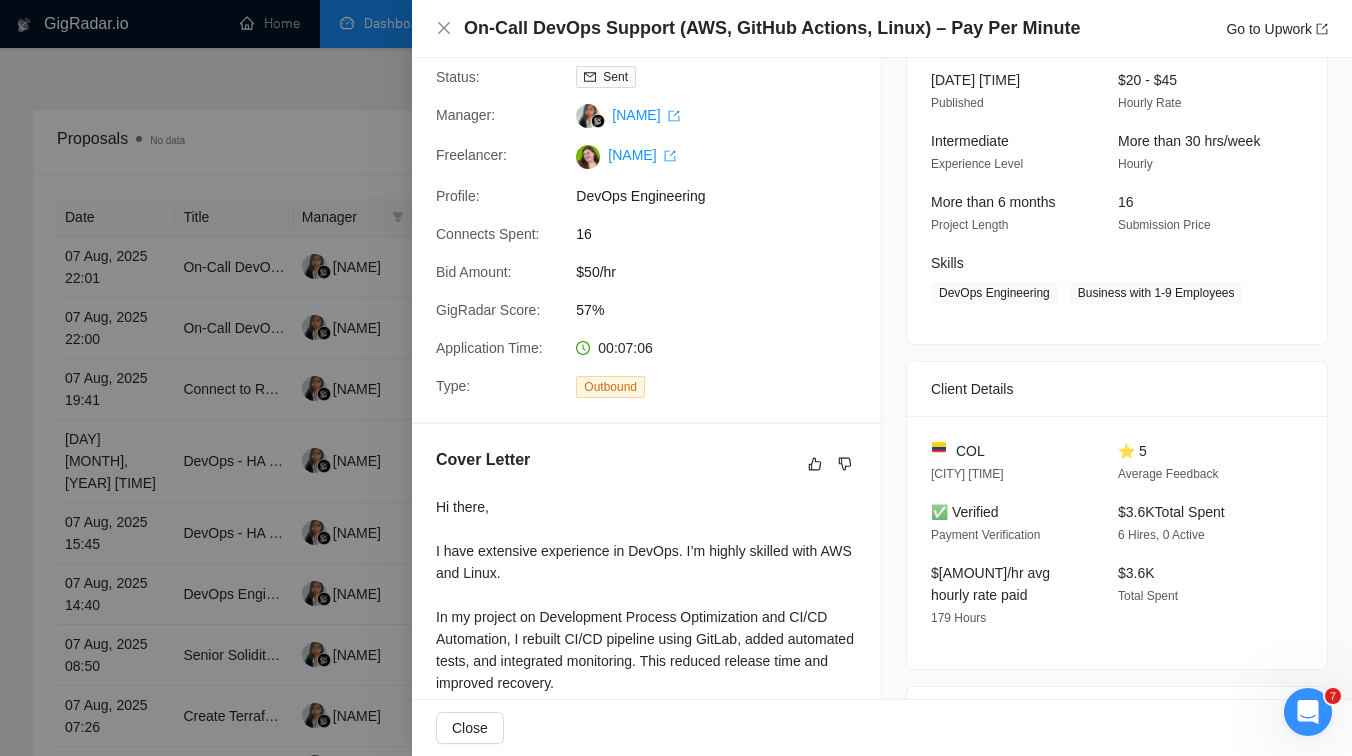 click at bounding box center (676, 378) 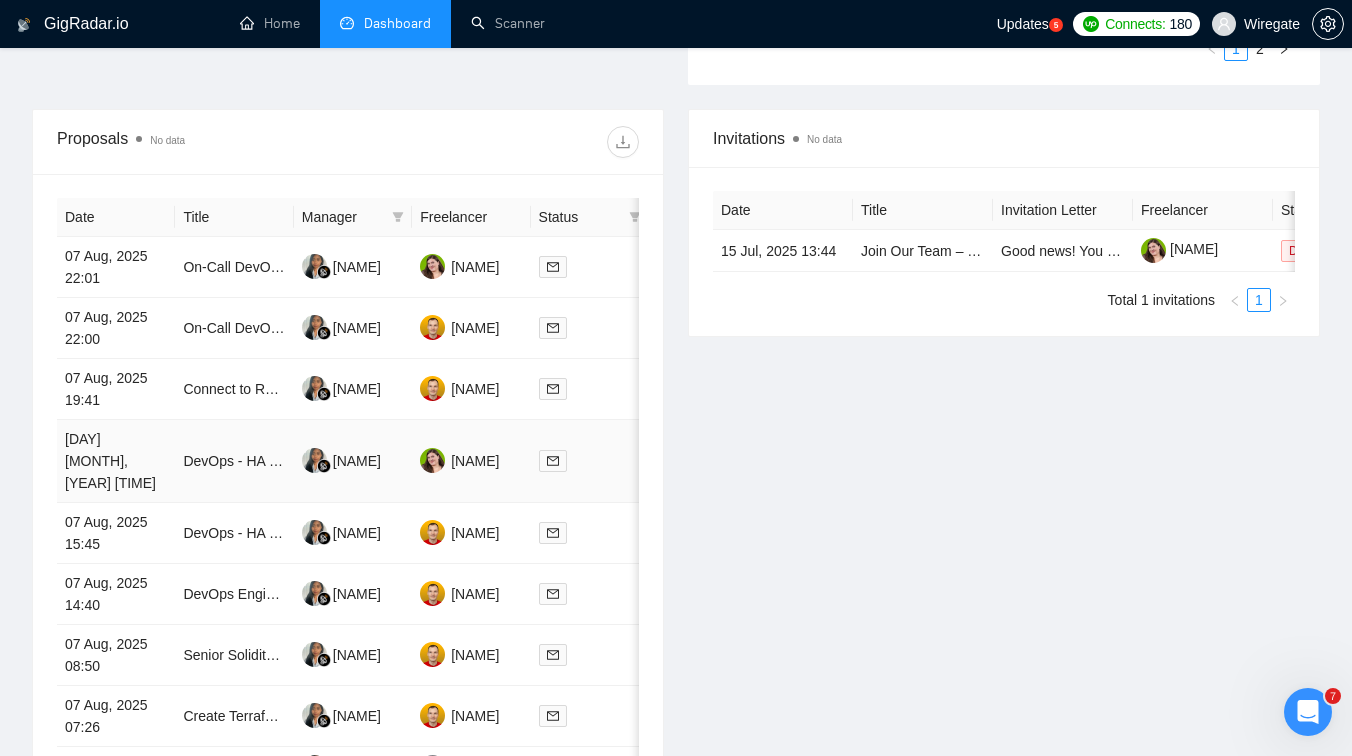 click on "DevOps - HA Proxy, AWS, NodeJS" at bounding box center (234, 461) 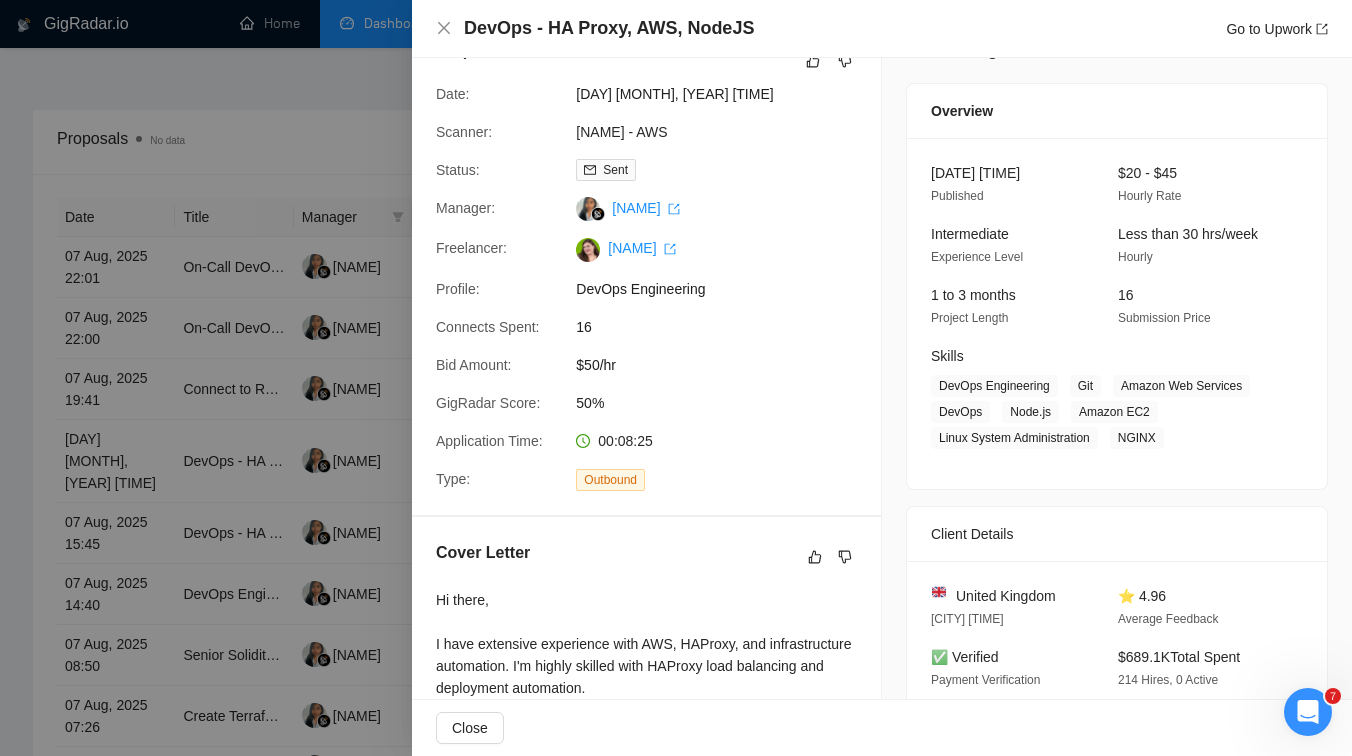 scroll, scrollTop: 0, scrollLeft: 0, axis: both 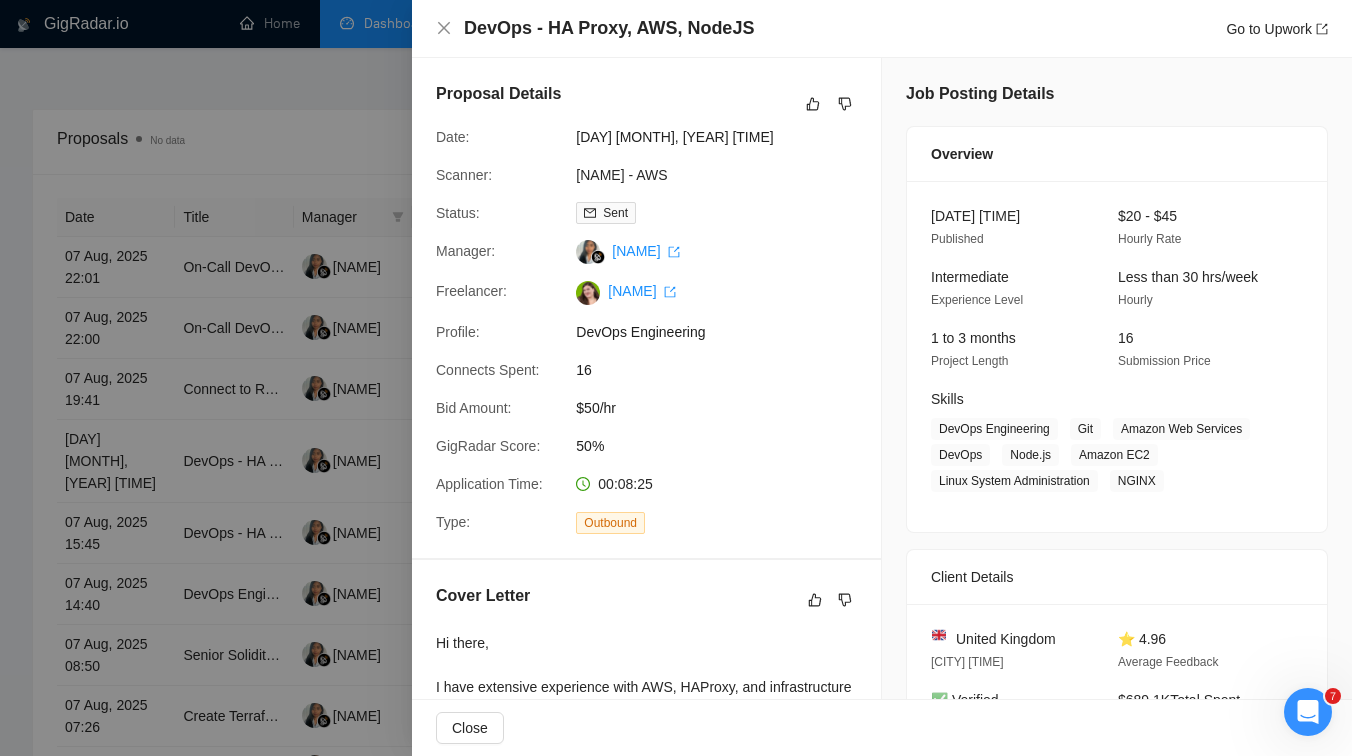 click at bounding box center (676, 378) 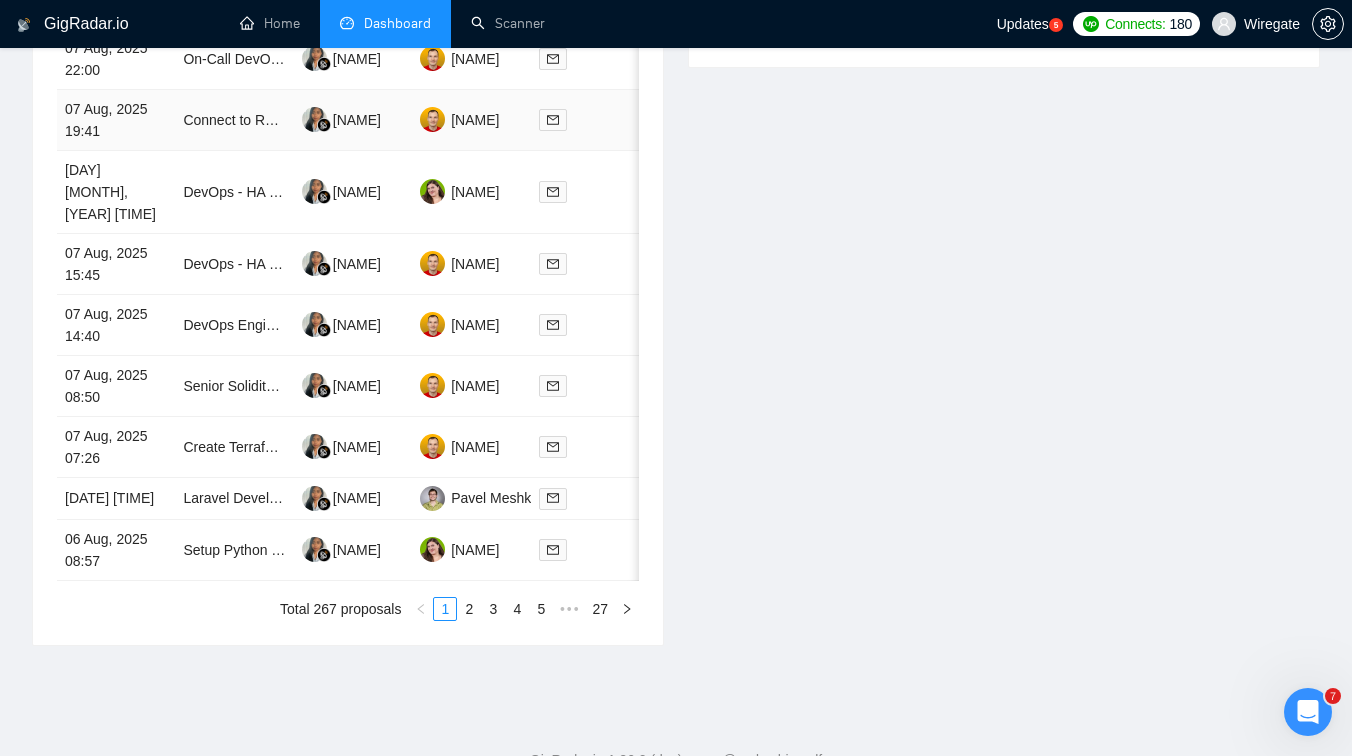 scroll, scrollTop: 1041, scrollLeft: 0, axis: vertical 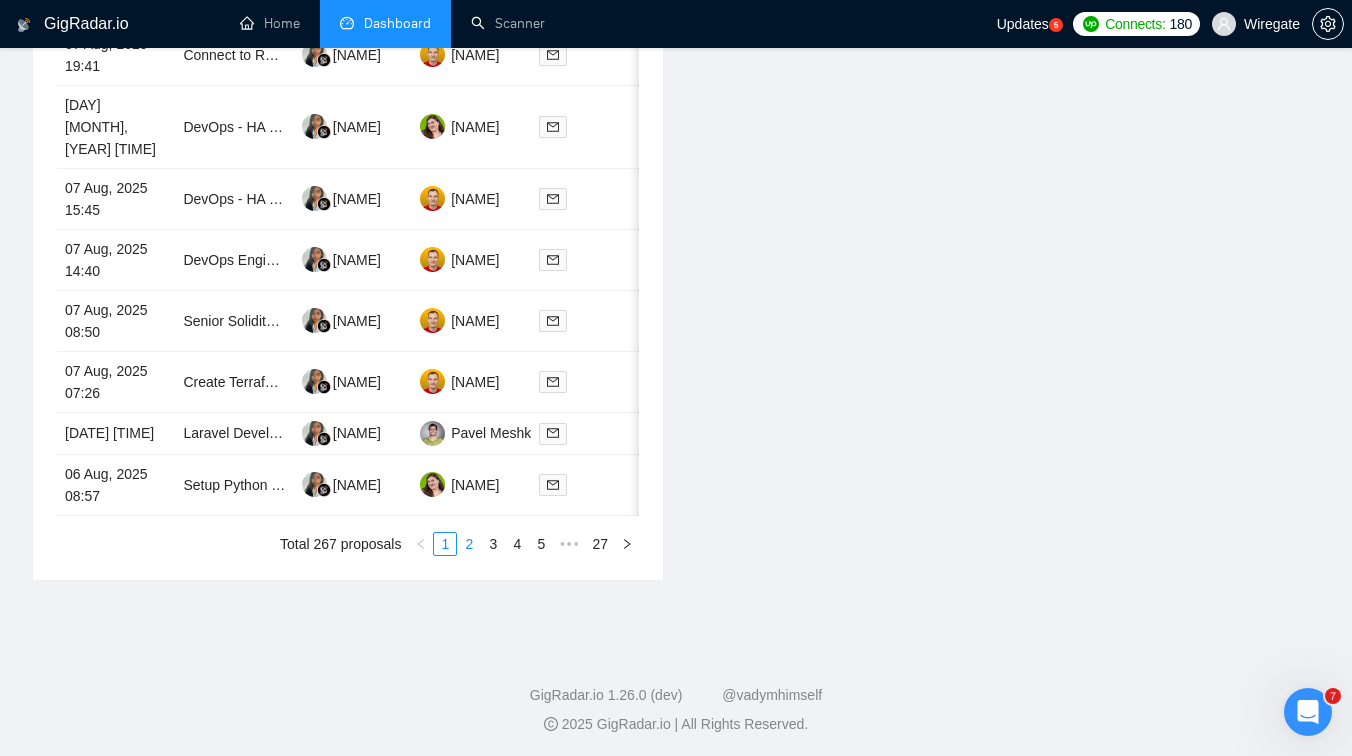 click on "2" at bounding box center [469, 544] 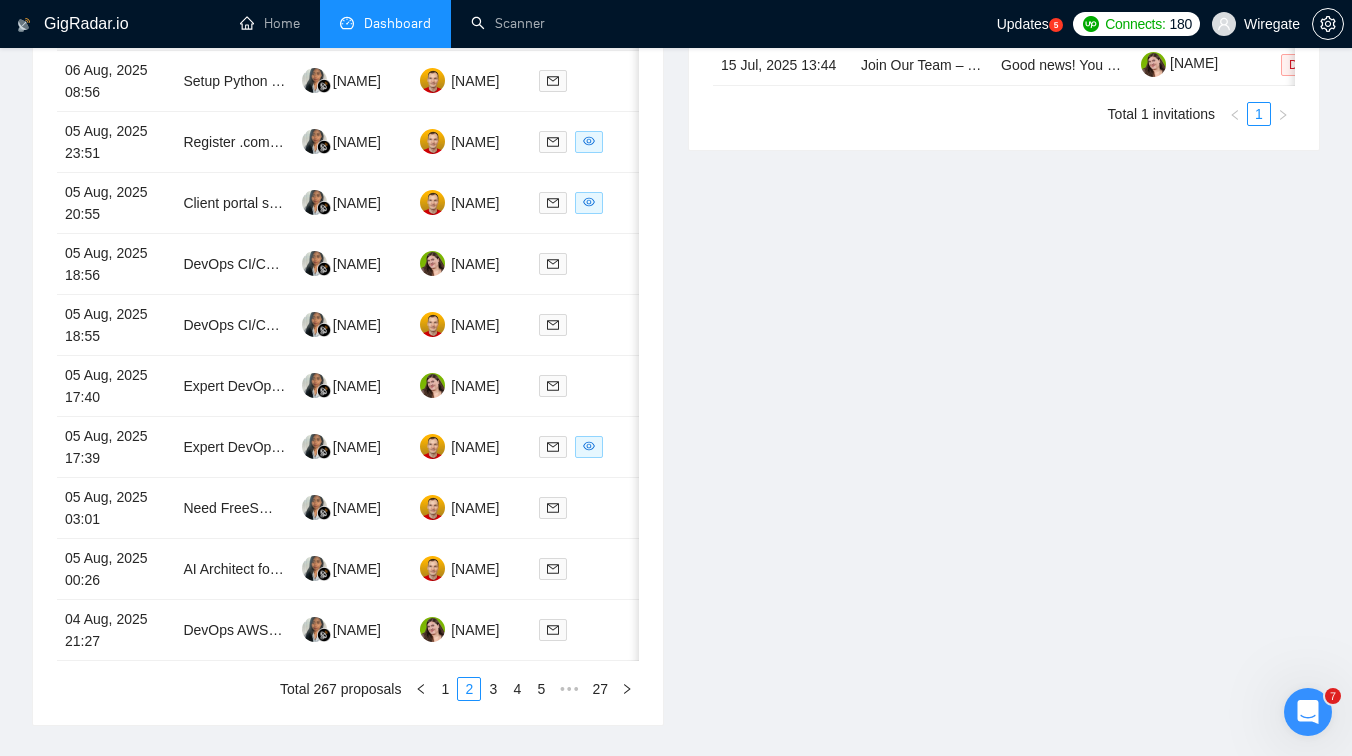 scroll, scrollTop: 911, scrollLeft: 0, axis: vertical 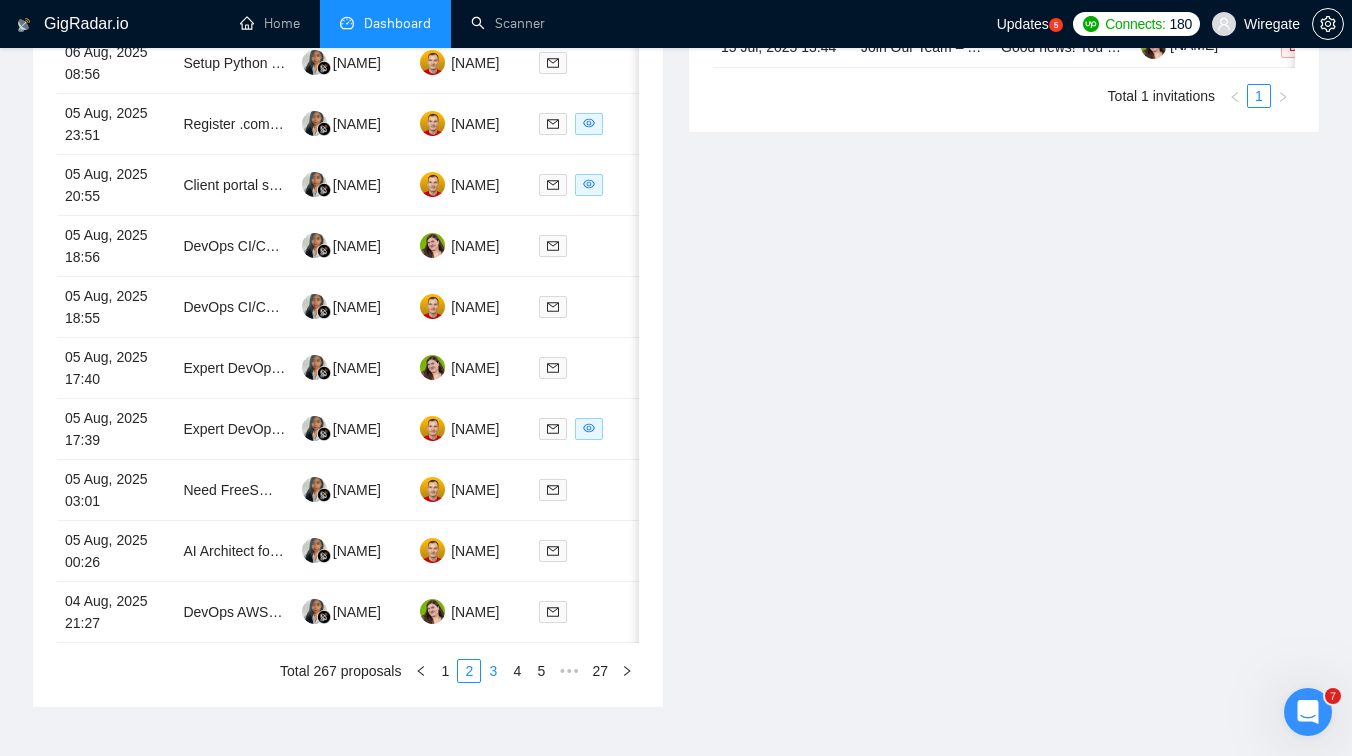 click on "3" at bounding box center [493, 671] 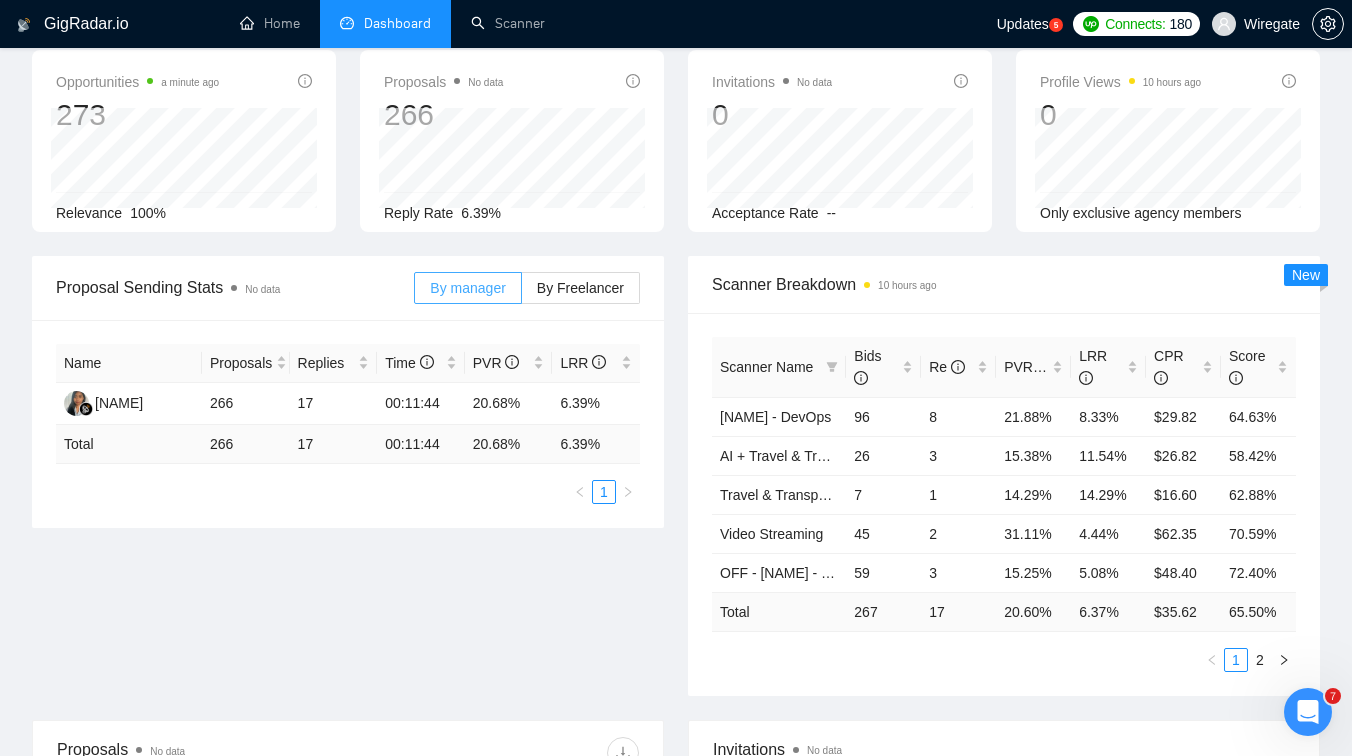 scroll, scrollTop: 0, scrollLeft: 0, axis: both 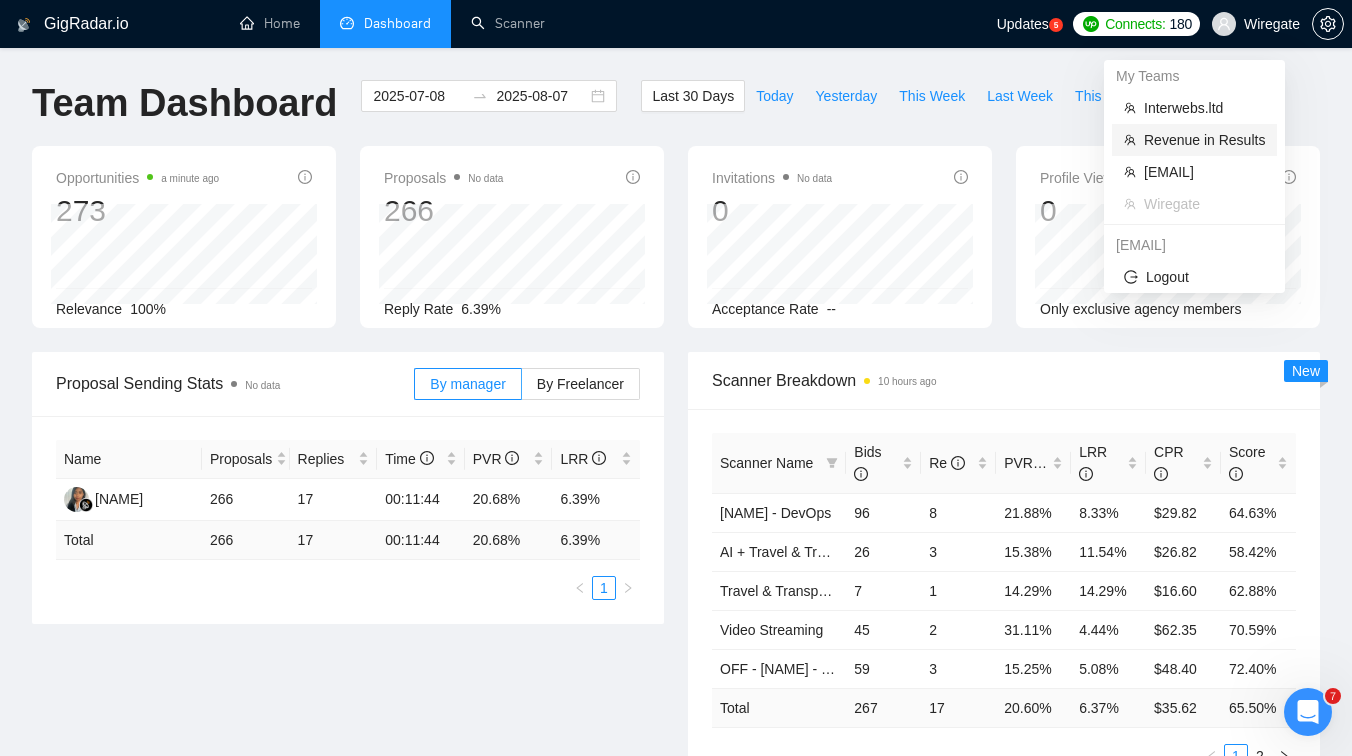 click on "Revenue in Results" at bounding box center [1194, 140] 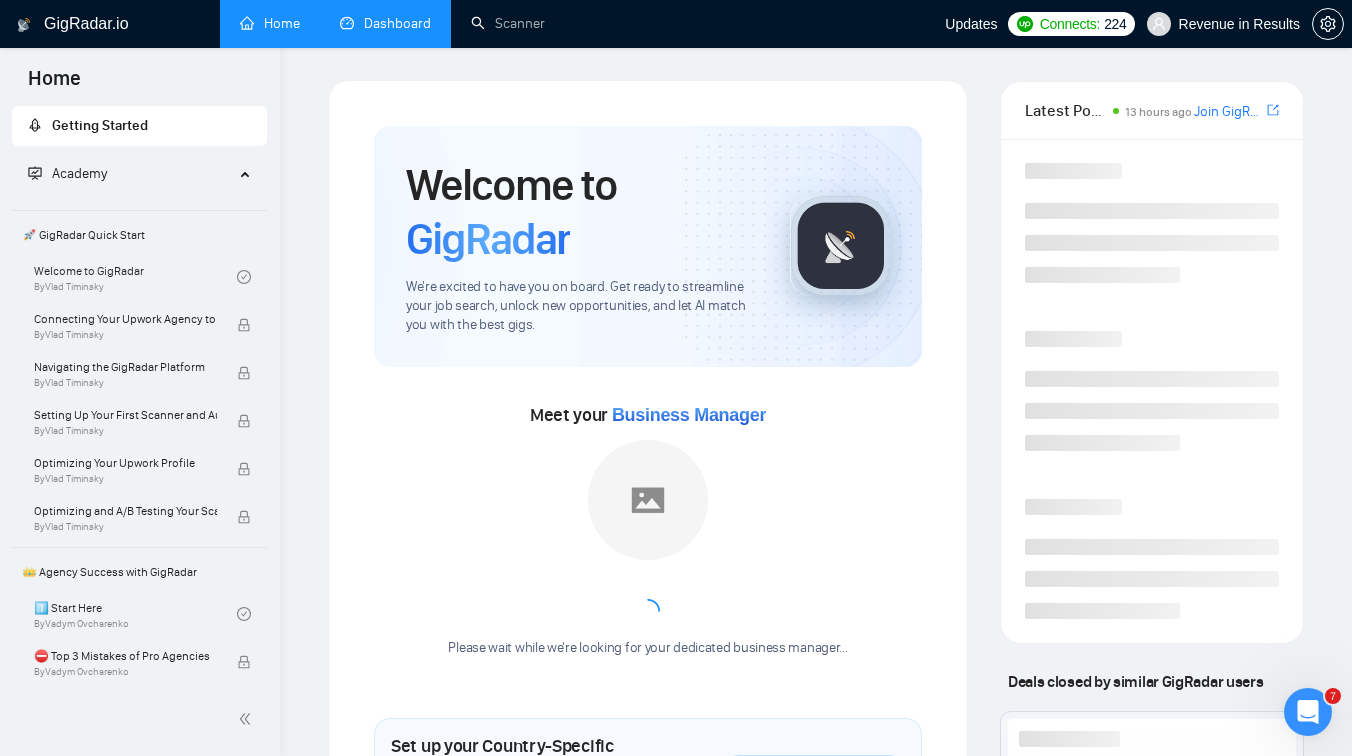click on "Dashboard" at bounding box center [385, 23] 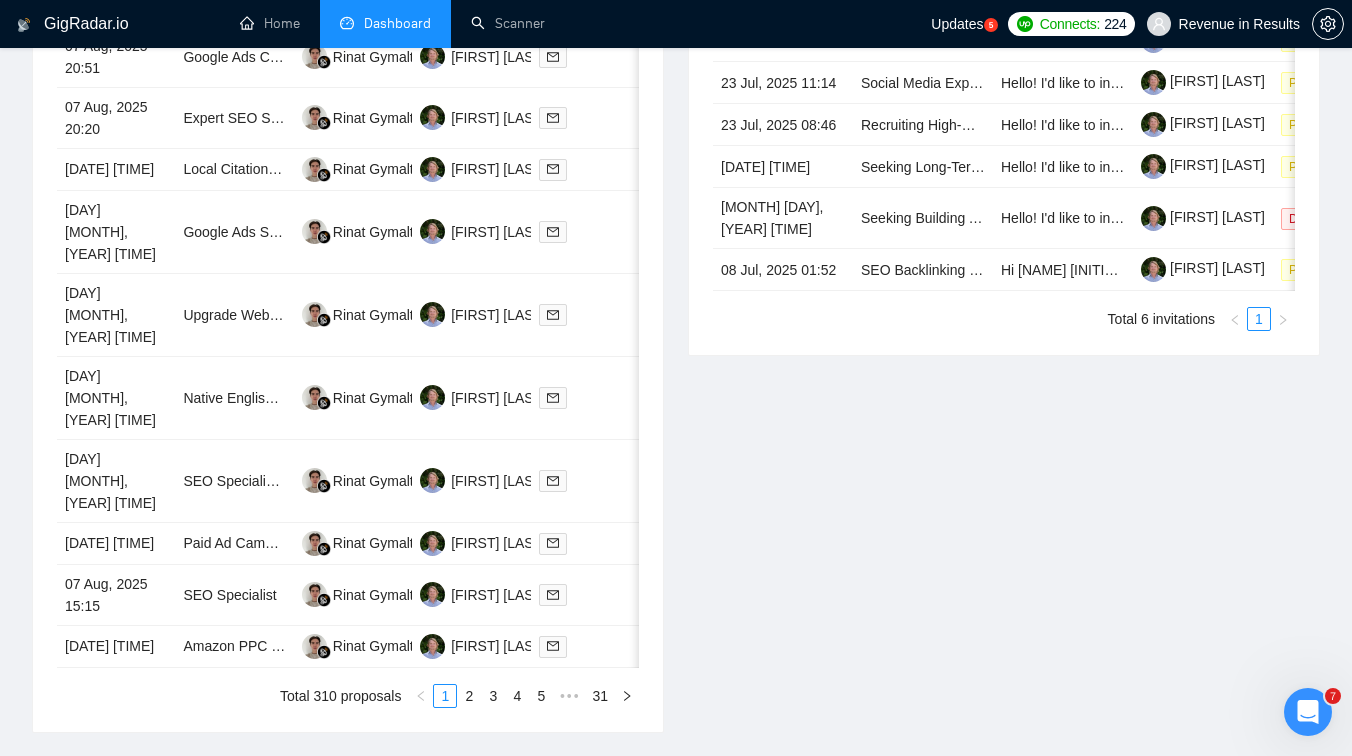 scroll, scrollTop: 887, scrollLeft: 0, axis: vertical 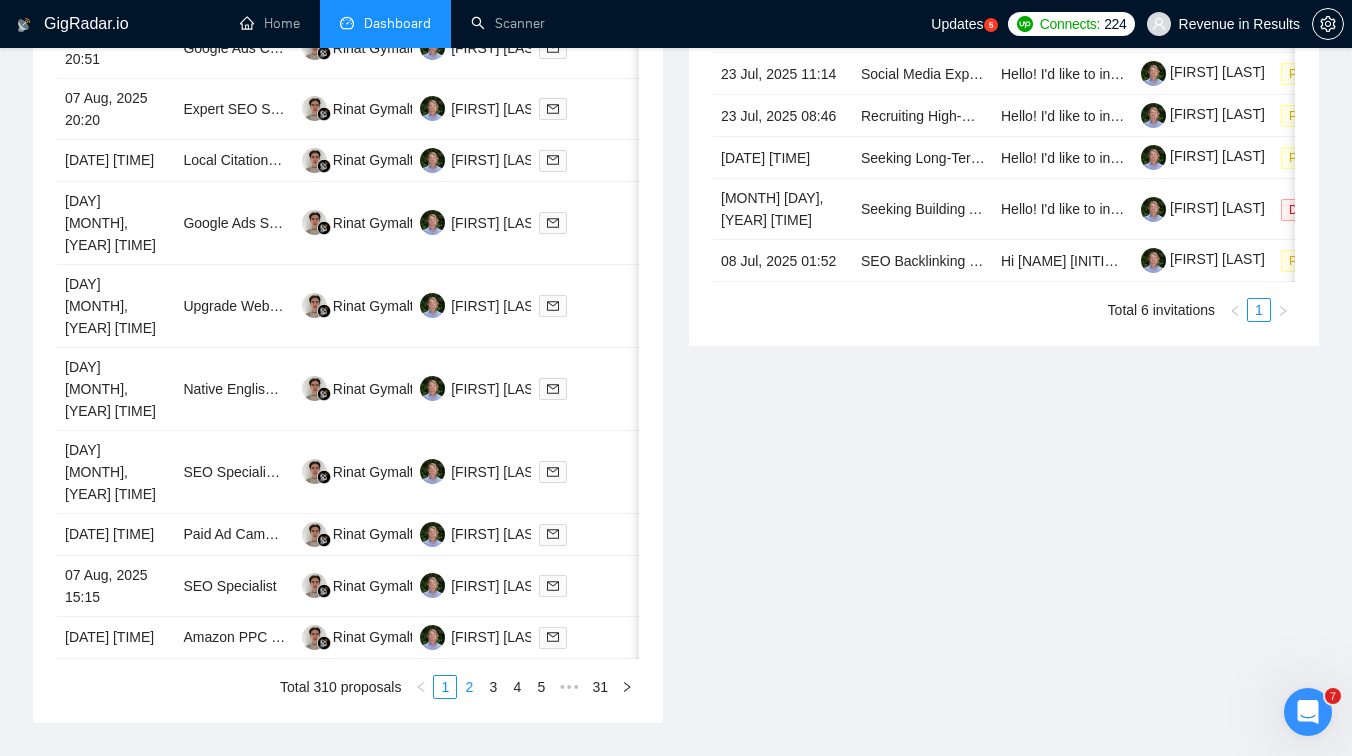 click on "2" at bounding box center [469, 687] 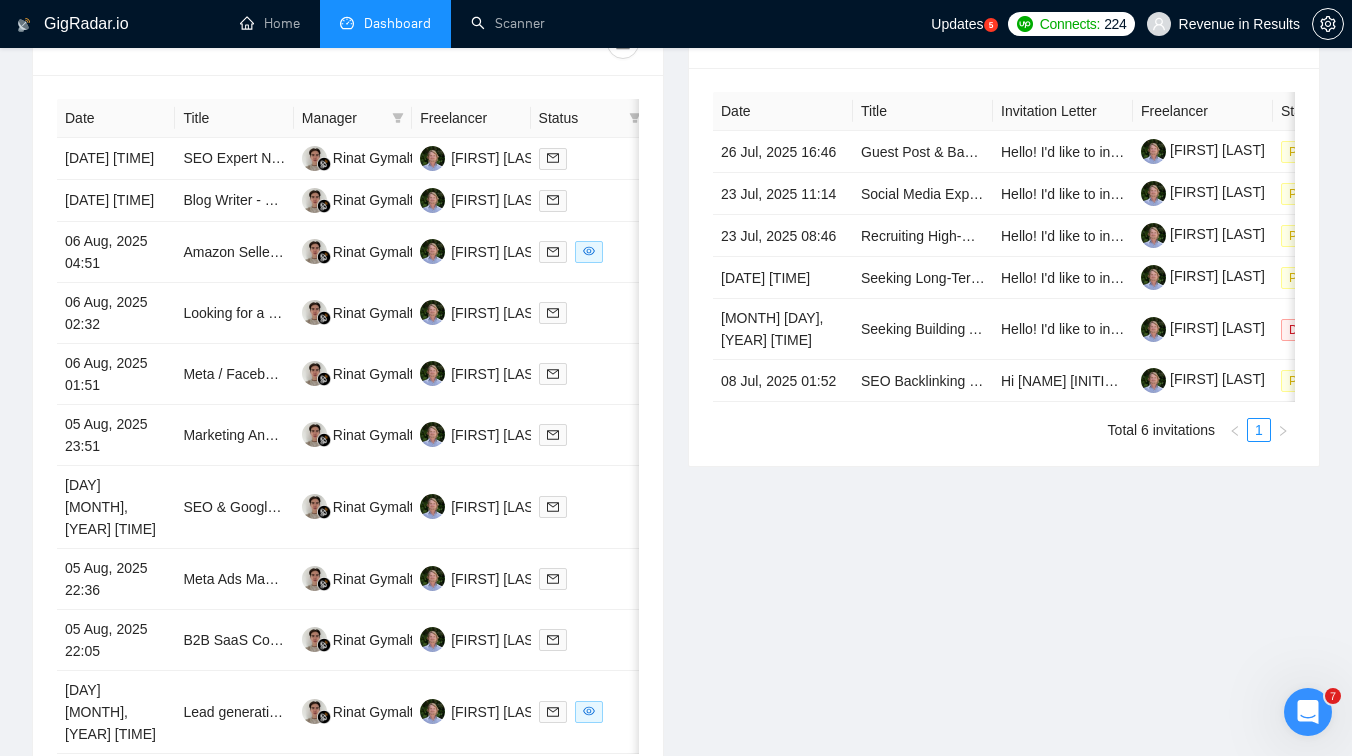scroll, scrollTop: 847, scrollLeft: 0, axis: vertical 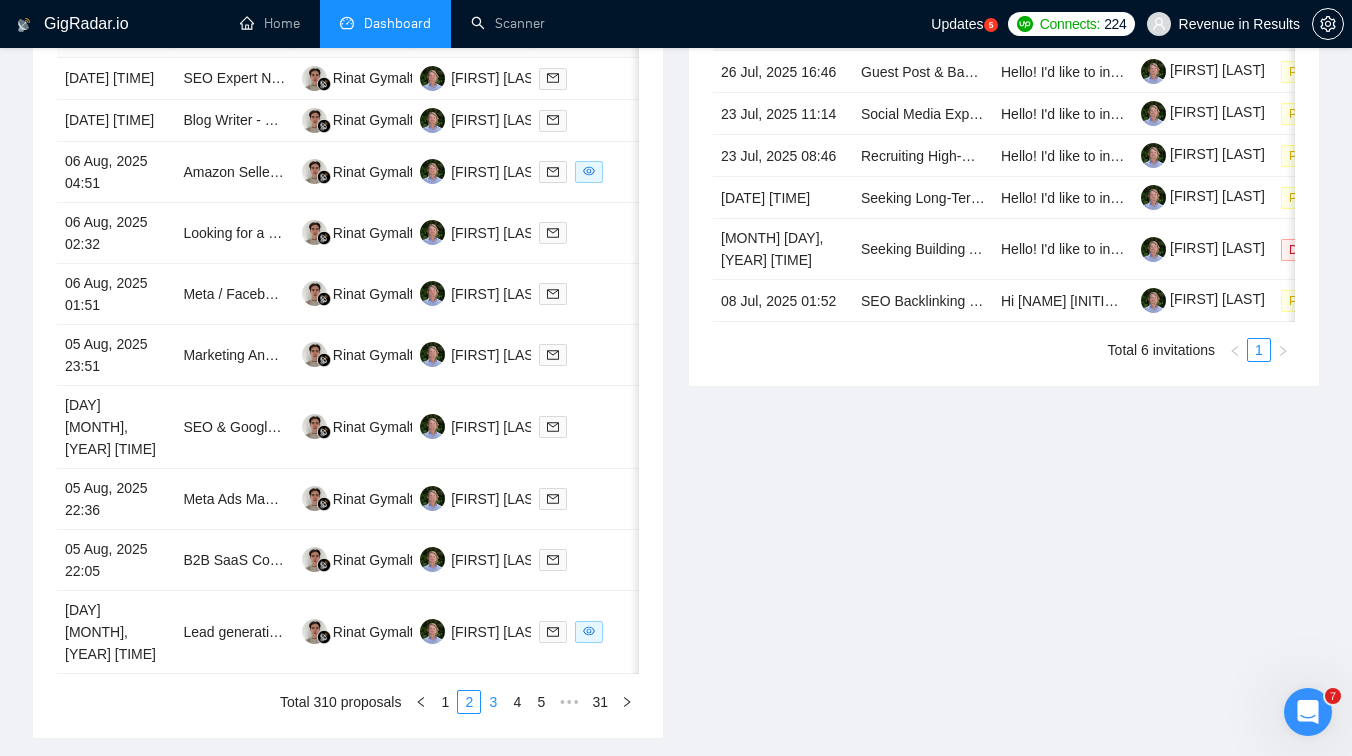 click on "3" at bounding box center [493, 702] 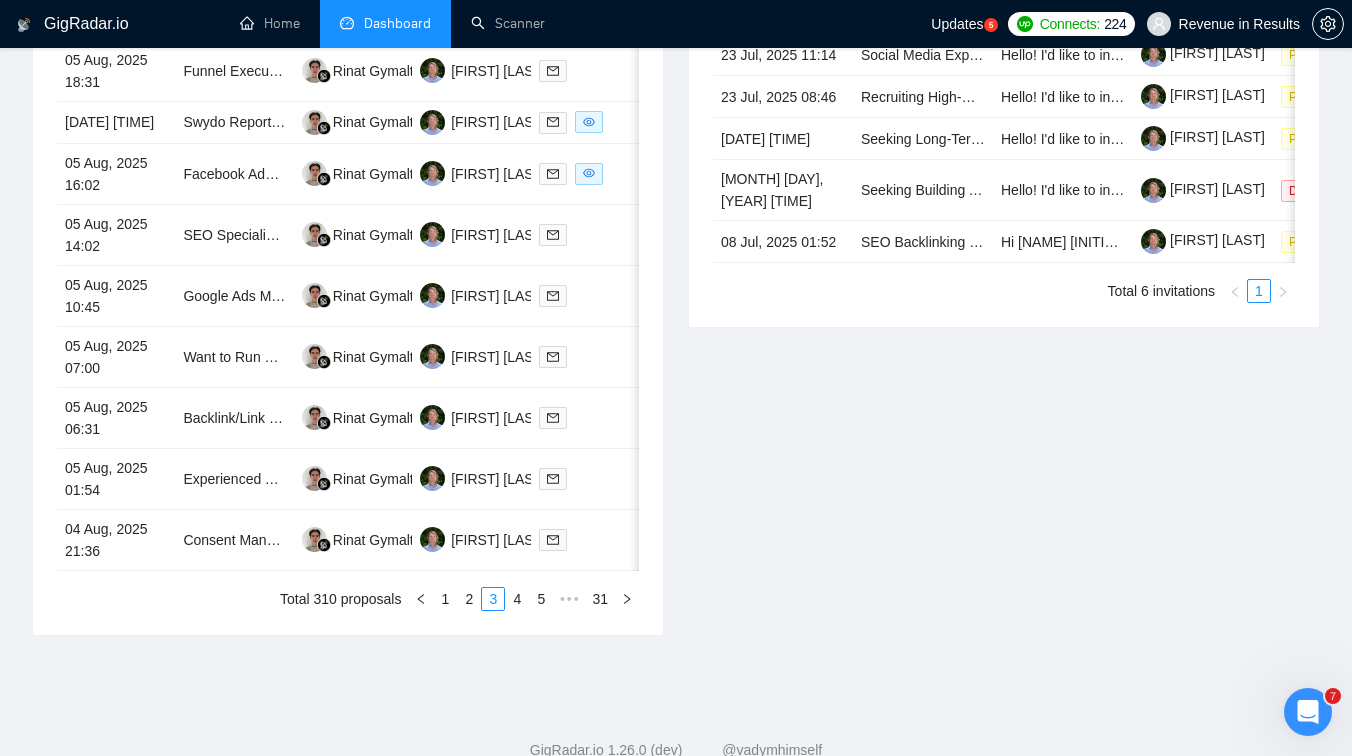 scroll, scrollTop: 978, scrollLeft: 0, axis: vertical 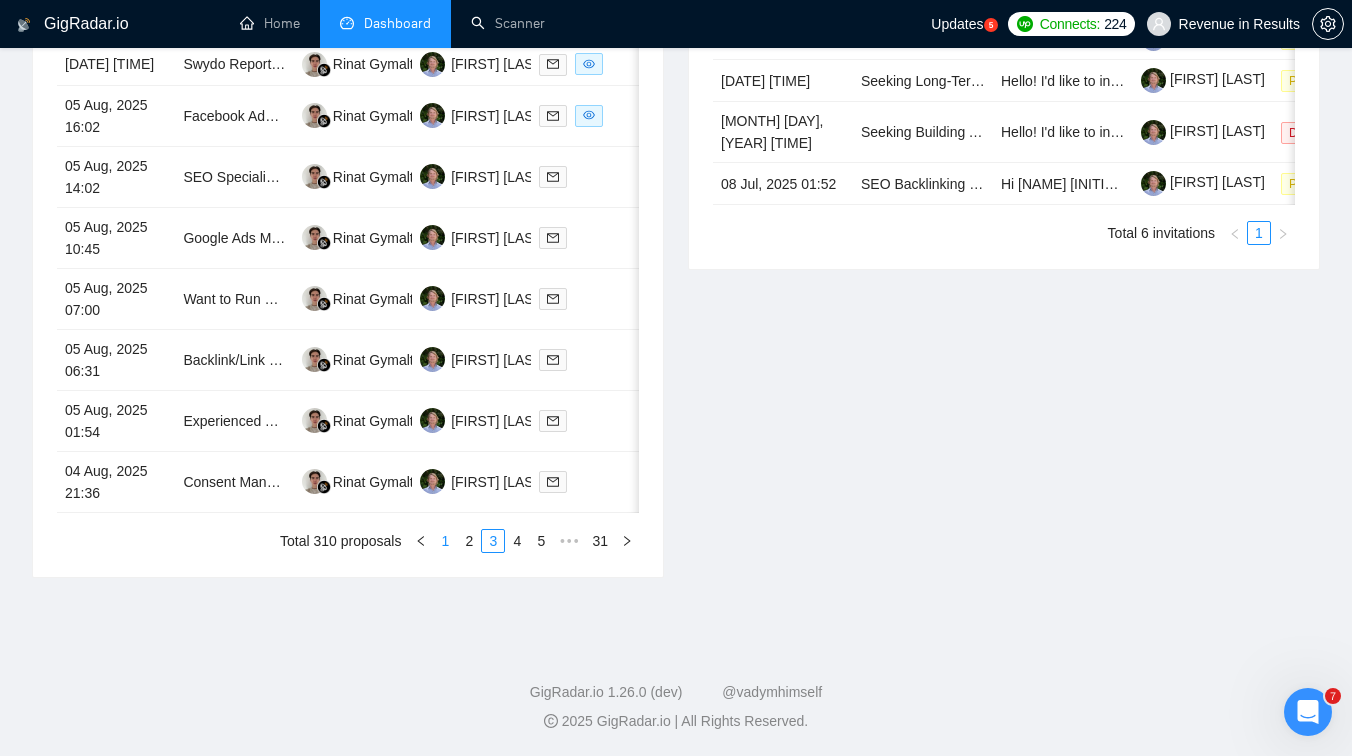 click on "1" at bounding box center [445, 541] 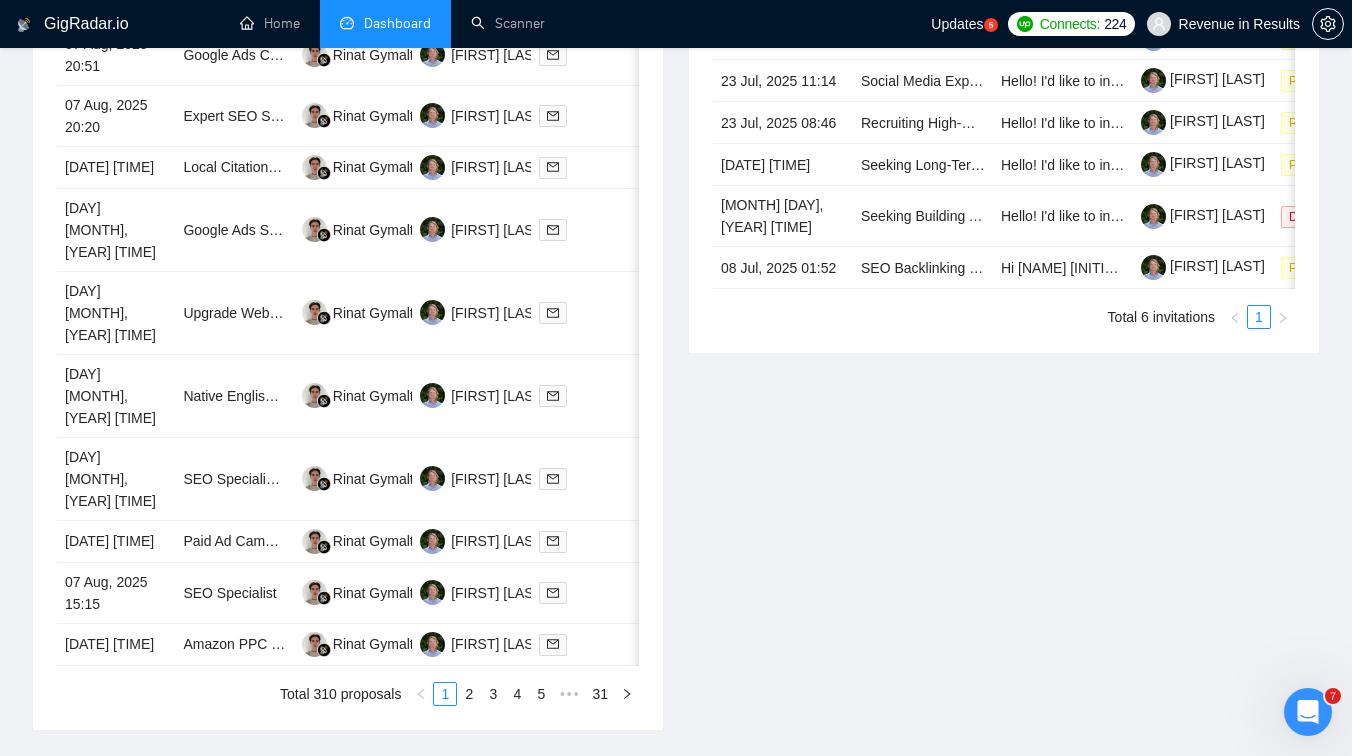 scroll, scrollTop: 983, scrollLeft: 0, axis: vertical 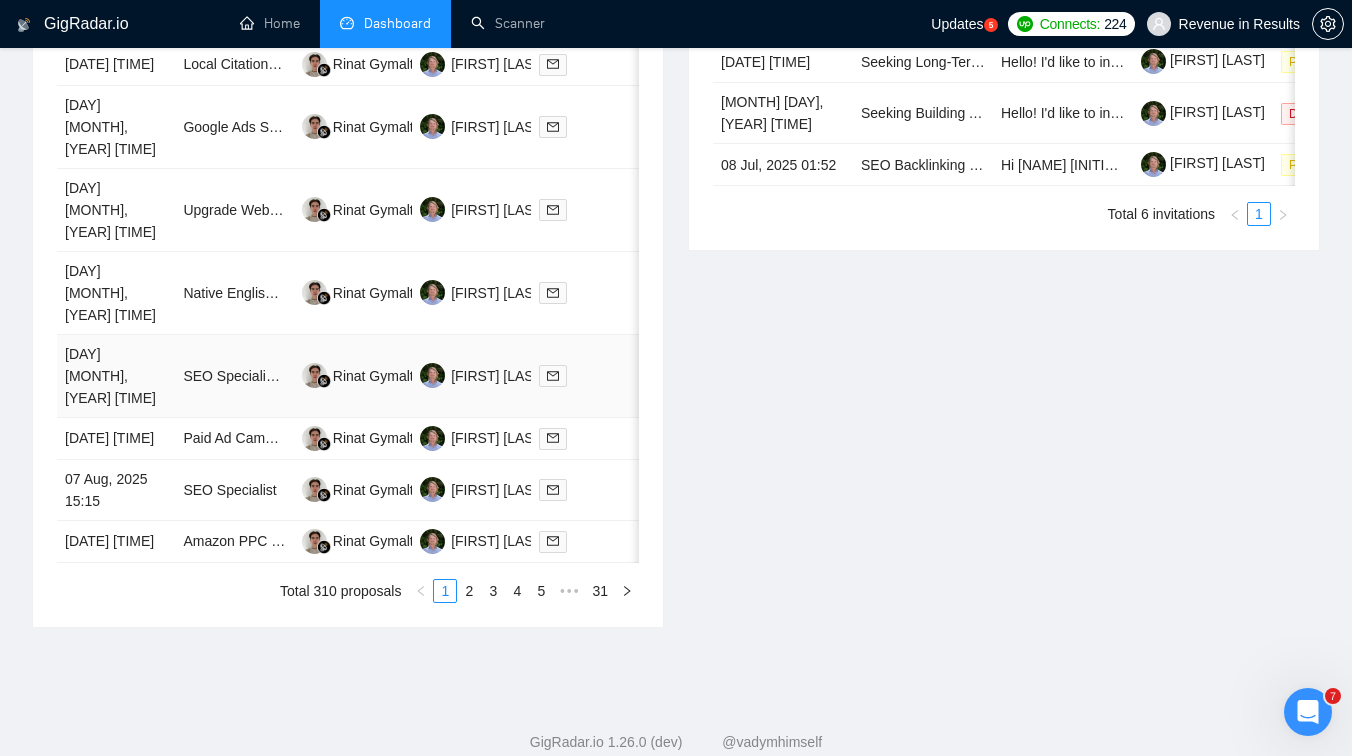 click on "SEO Specialist Needed (as soon as possible)" at bounding box center [234, 376] 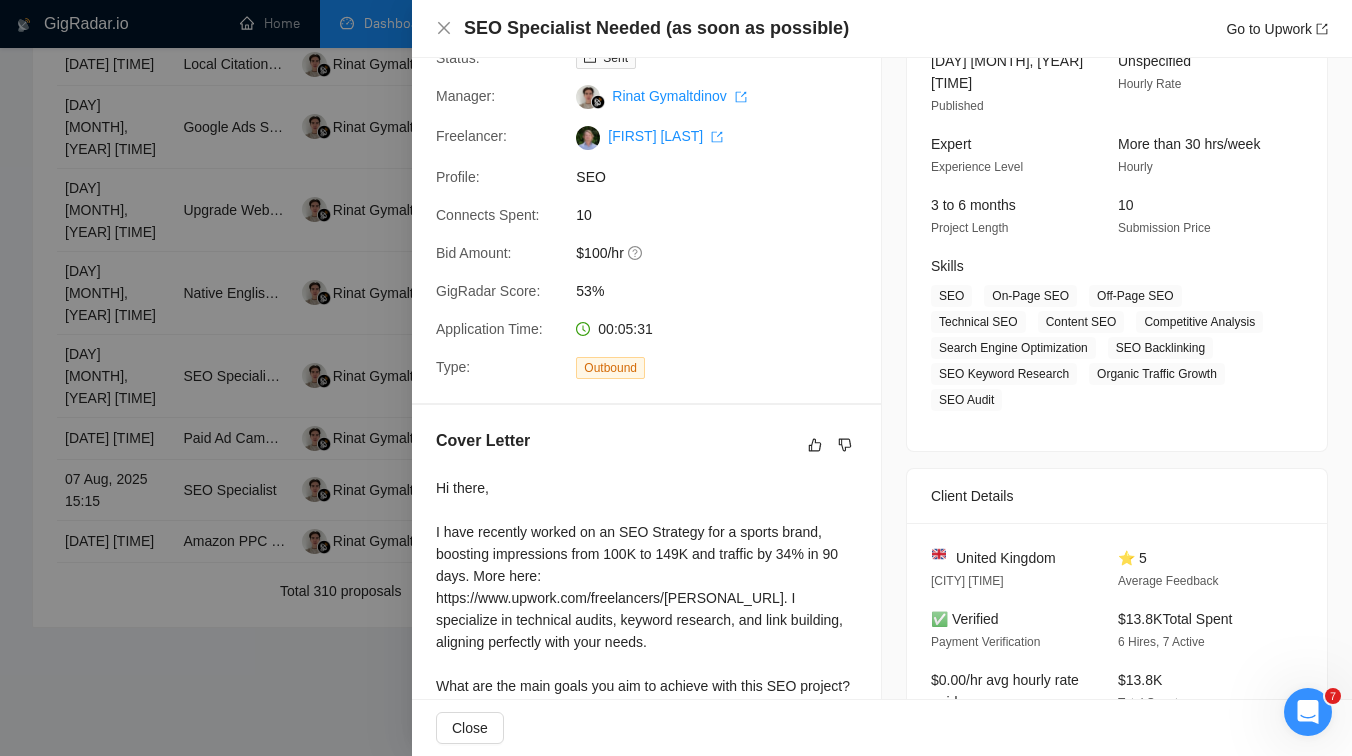 scroll, scrollTop: 264, scrollLeft: 0, axis: vertical 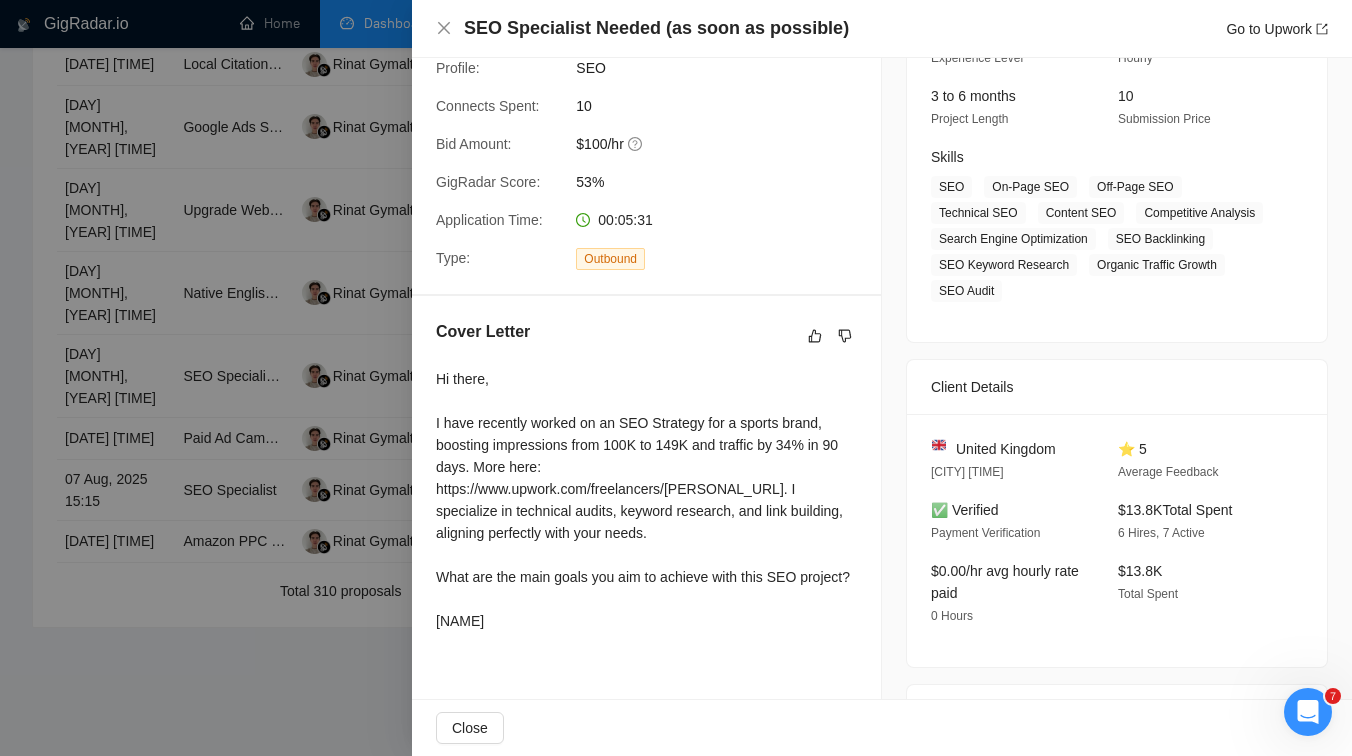click at bounding box center (676, 378) 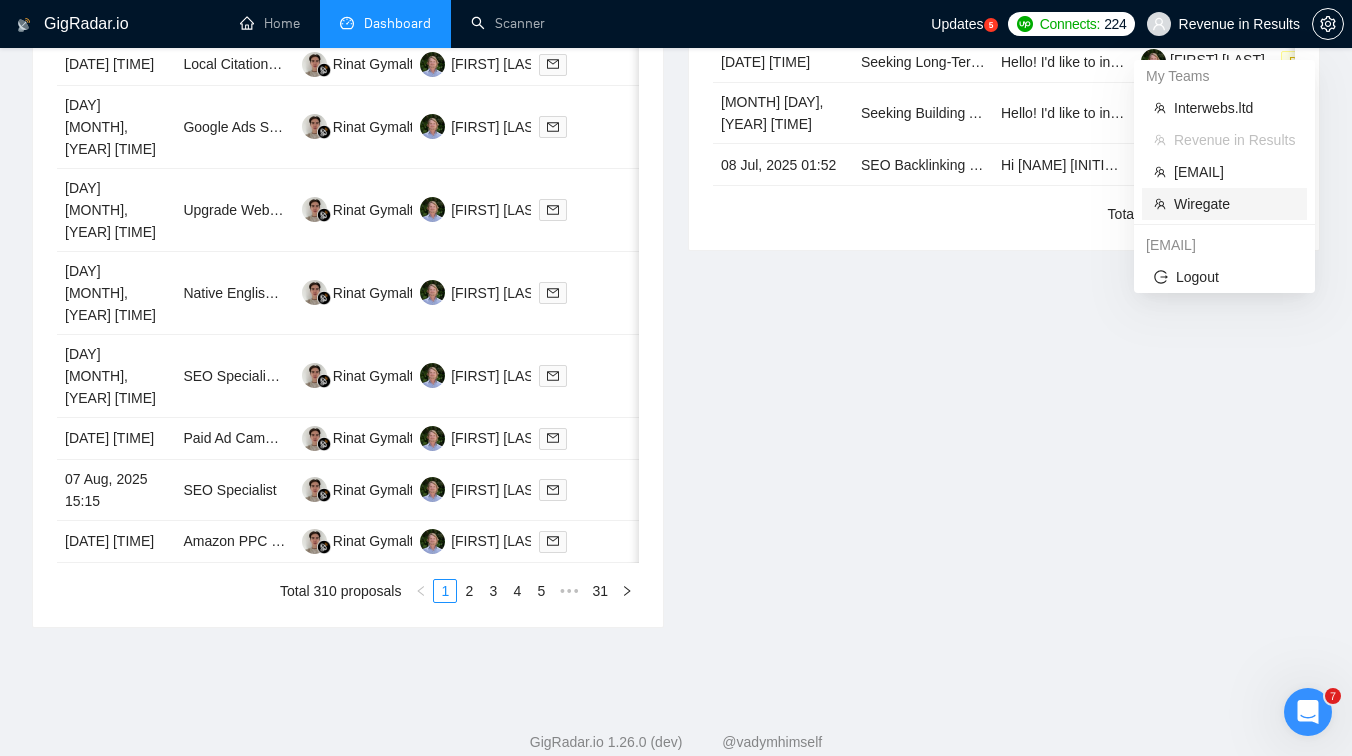 click on "Wiregate" at bounding box center (1234, 204) 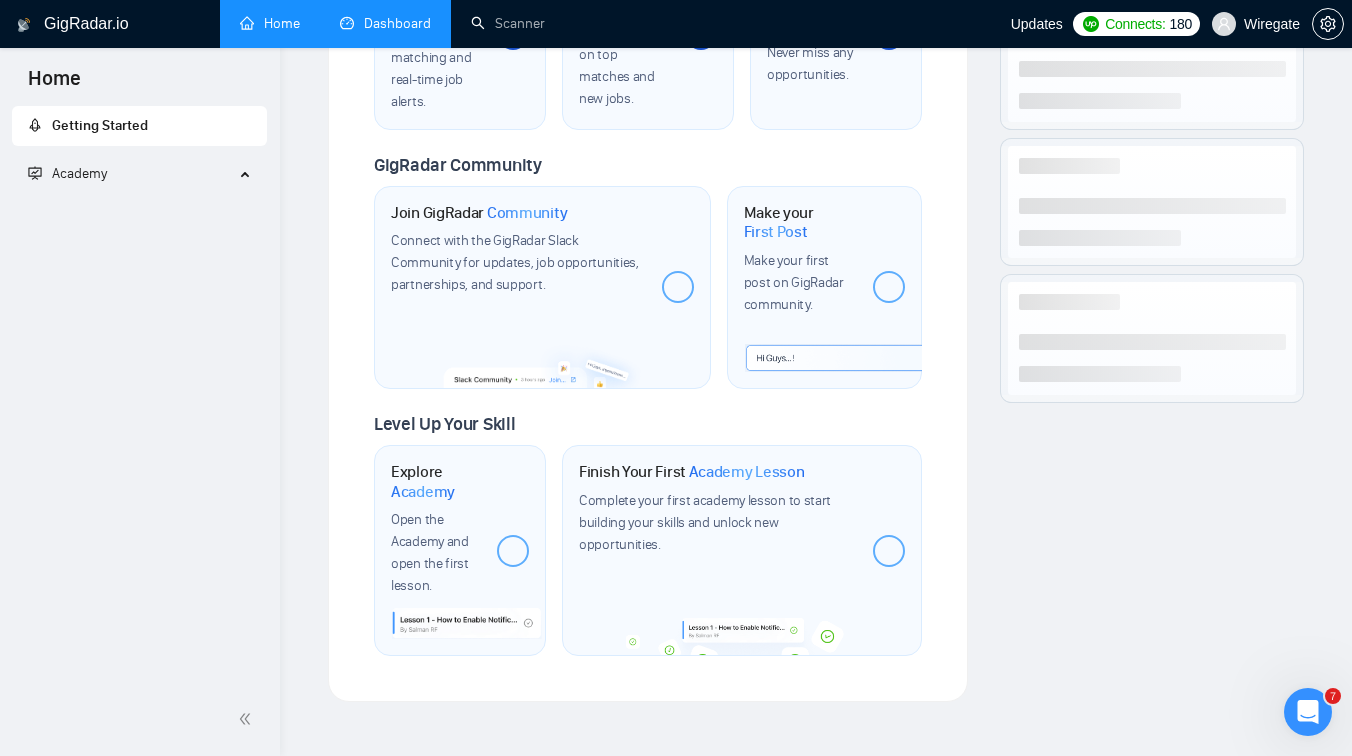 scroll, scrollTop: 1080, scrollLeft: 0, axis: vertical 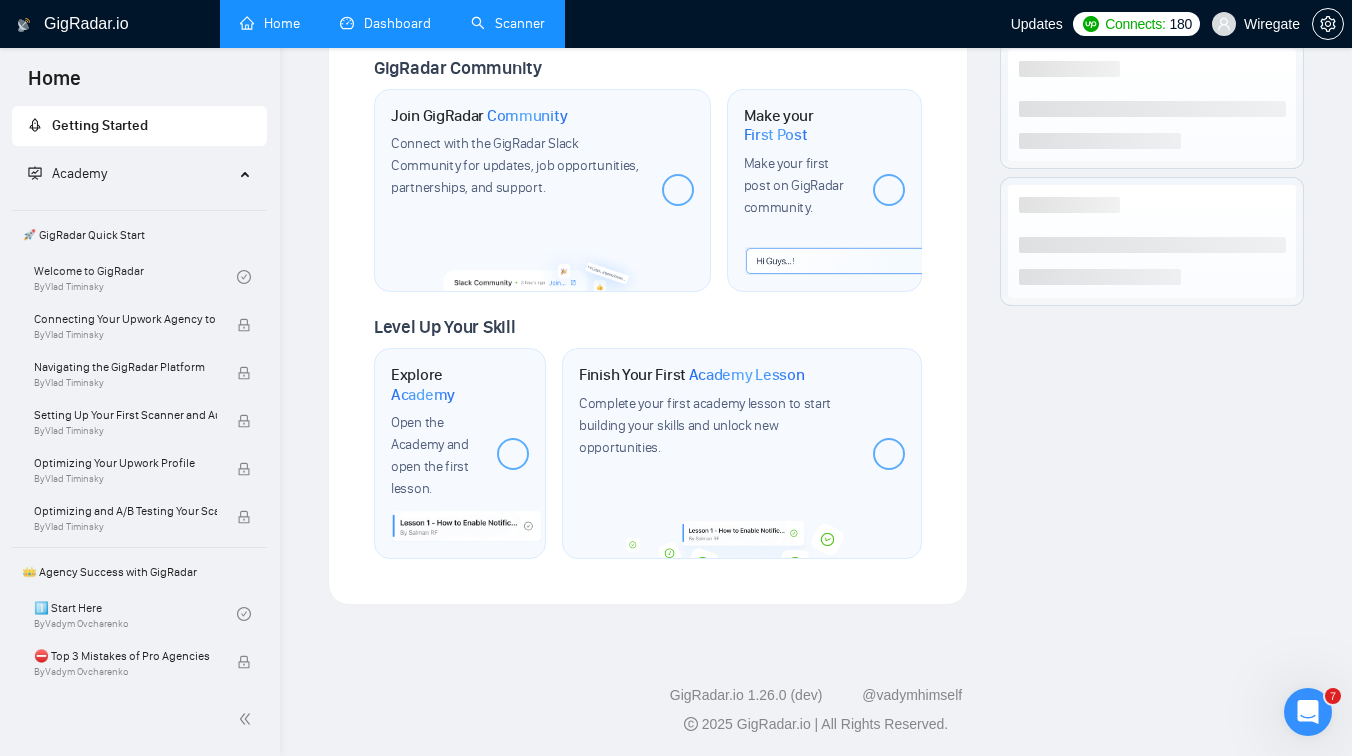 click on "Scanner" at bounding box center [508, 23] 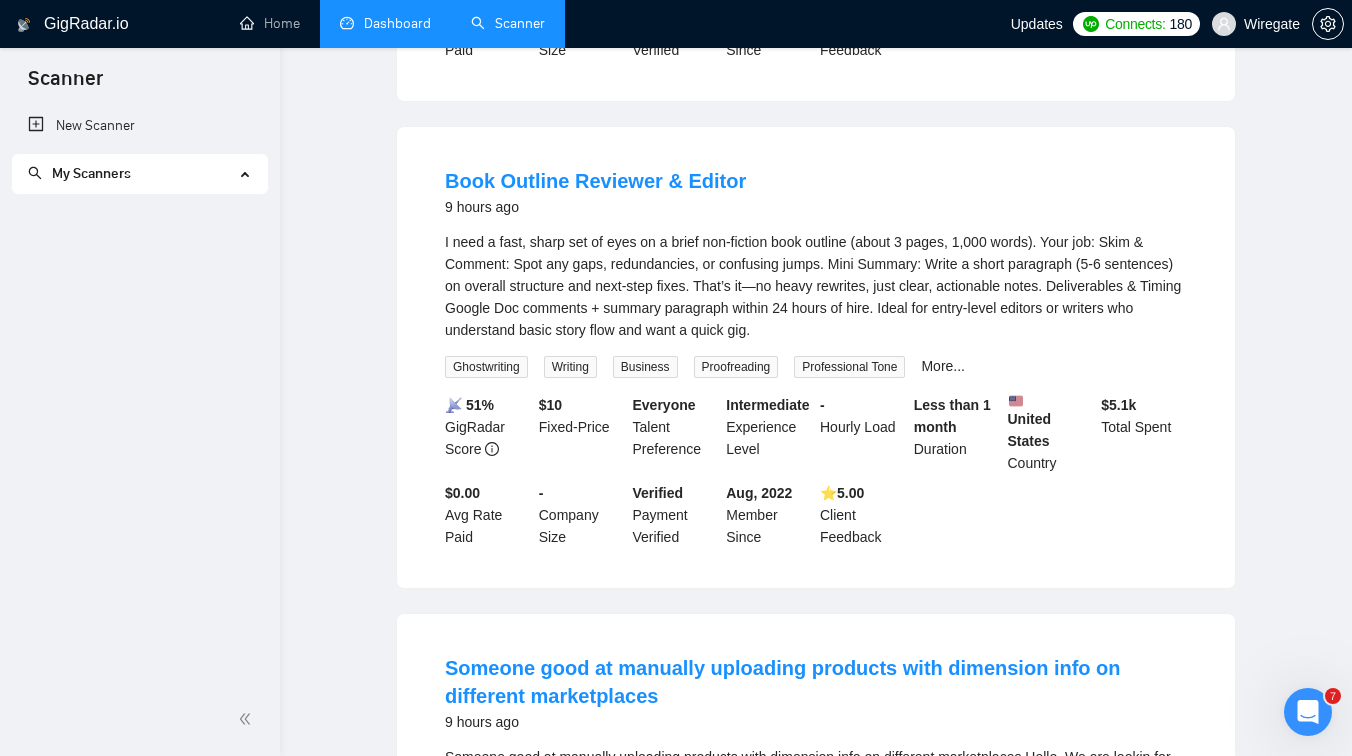 scroll, scrollTop: 0, scrollLeft: 0, axis: both 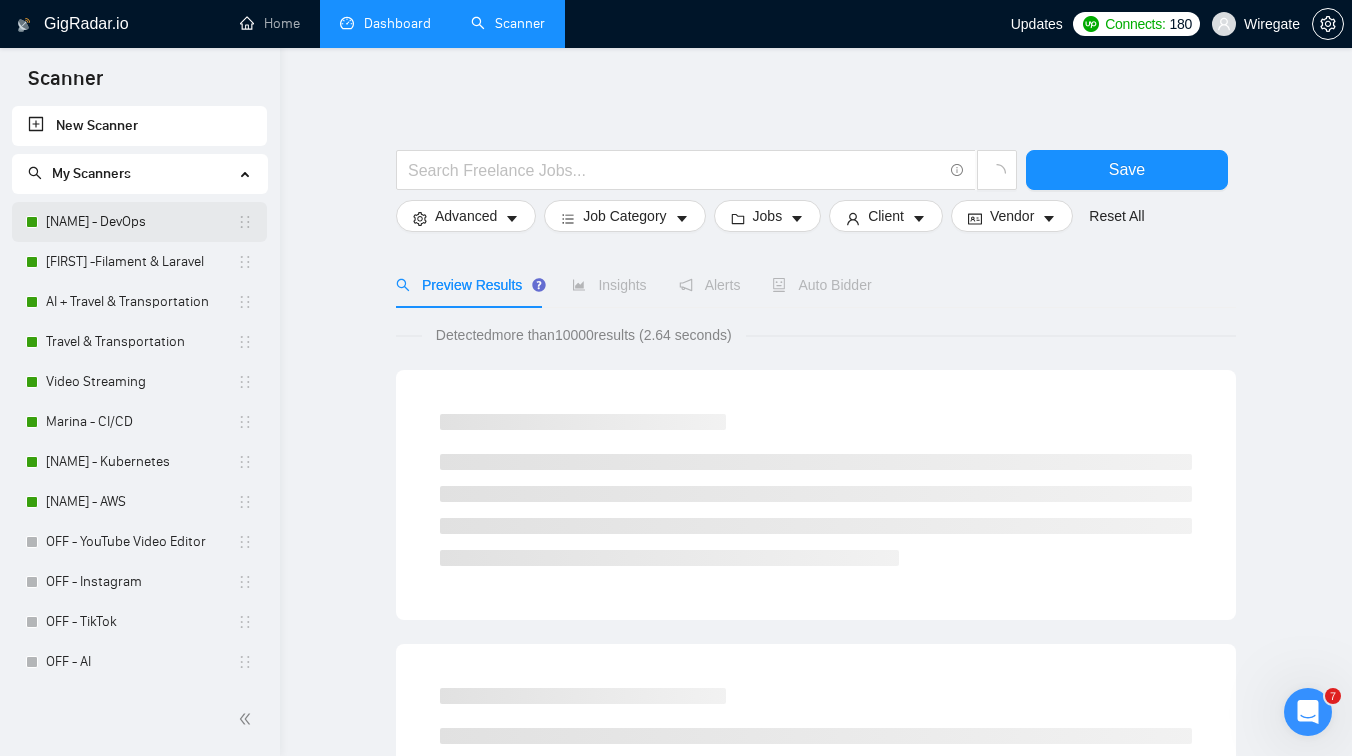 click on "[NAME] - DevOps" at bounding box center [141, 222] 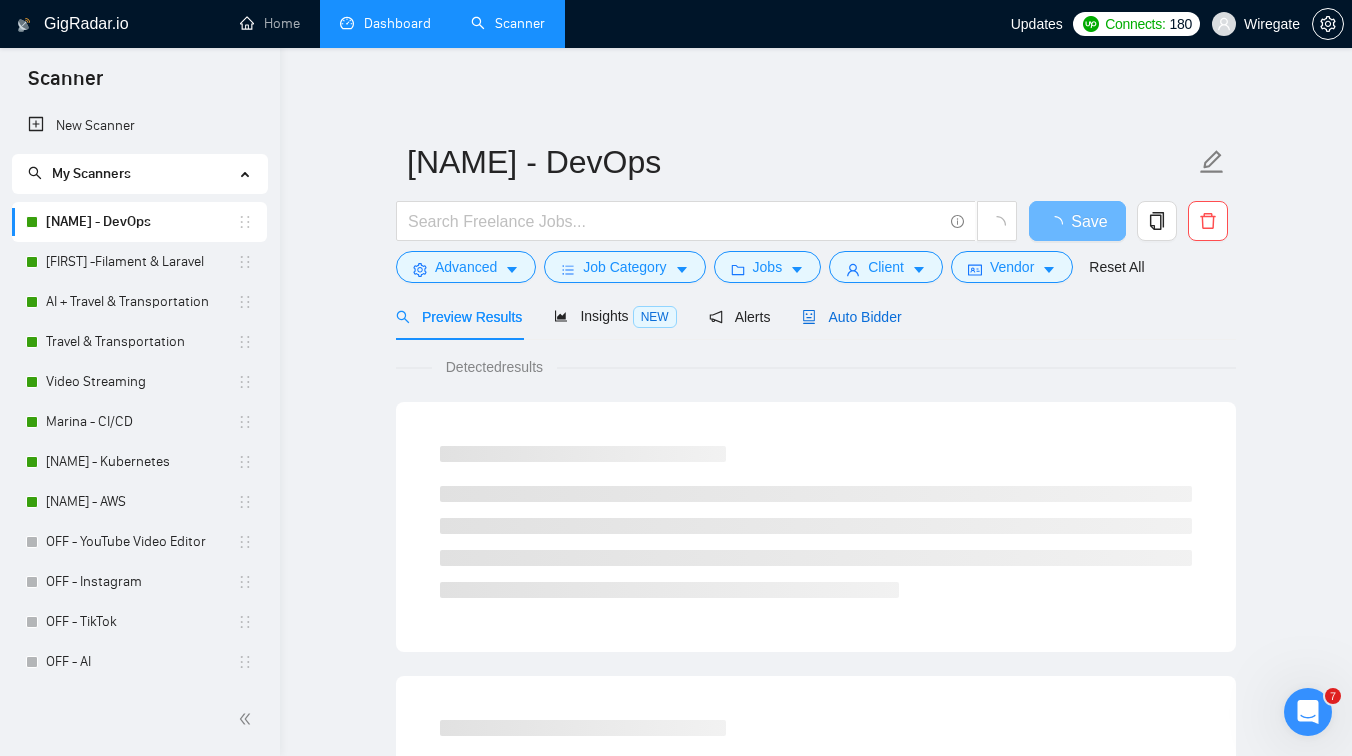 click 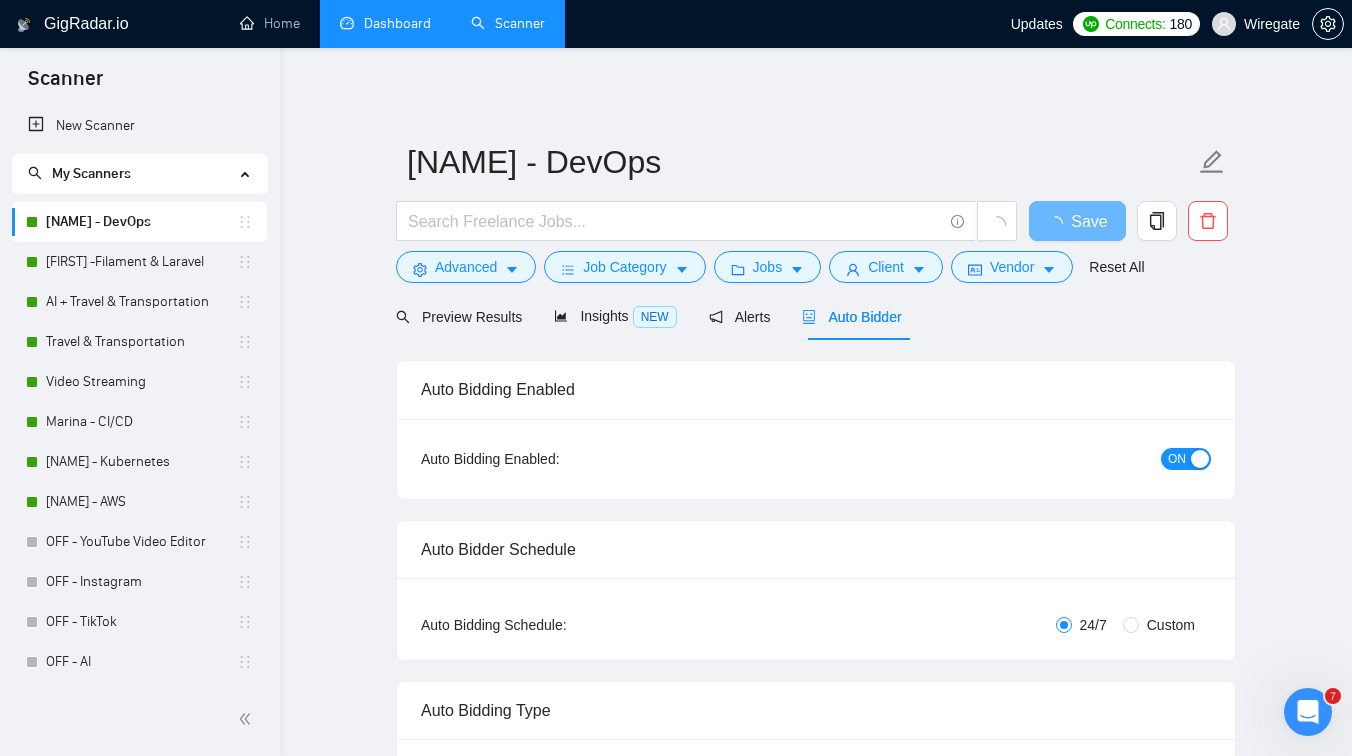 type 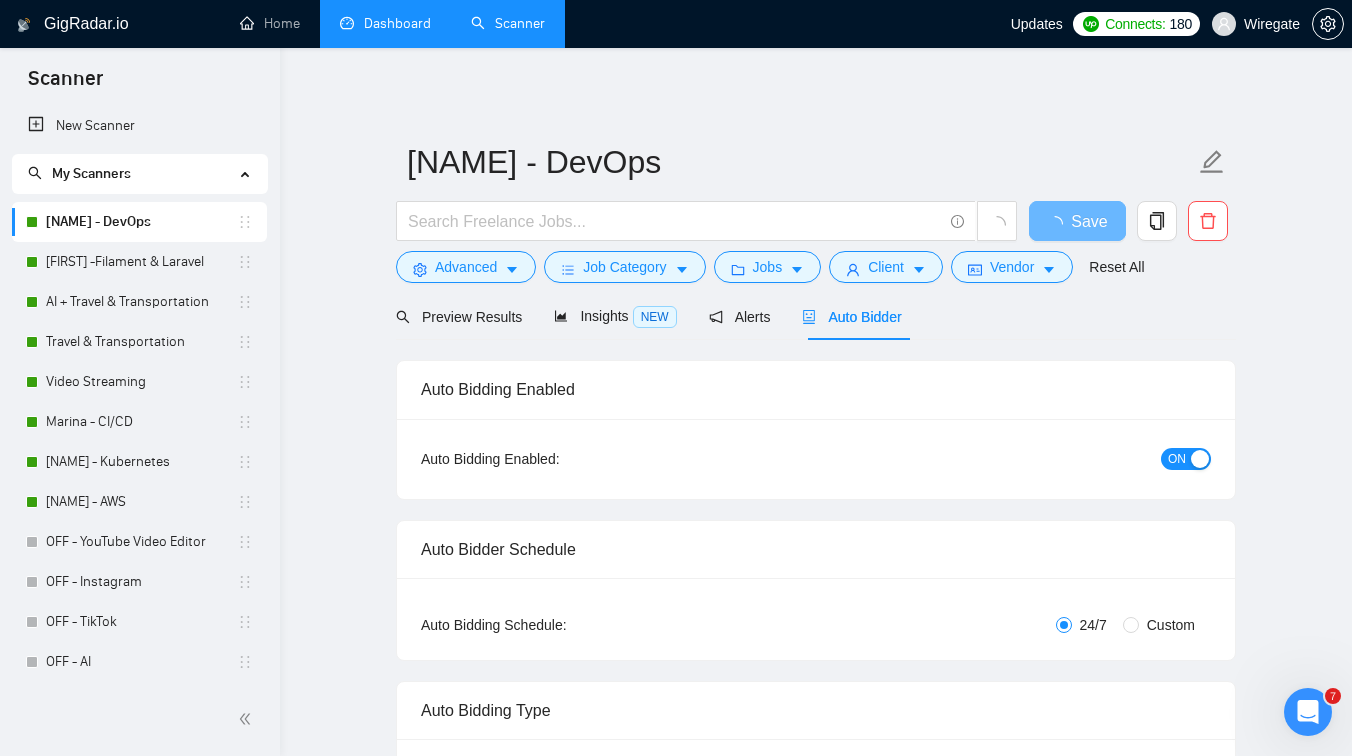 checkbox on "true" 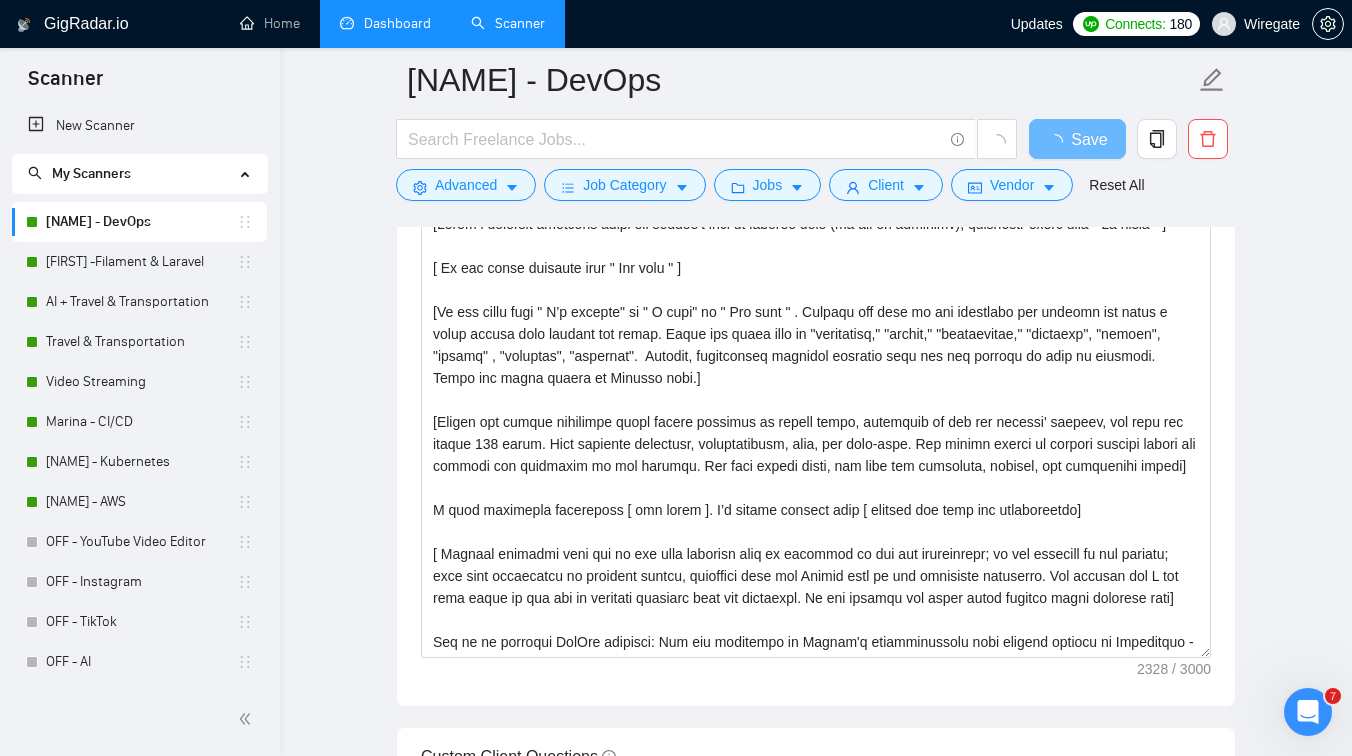 scroll, scrollTop: 2222, scrollLeft: 0, axis: vertical 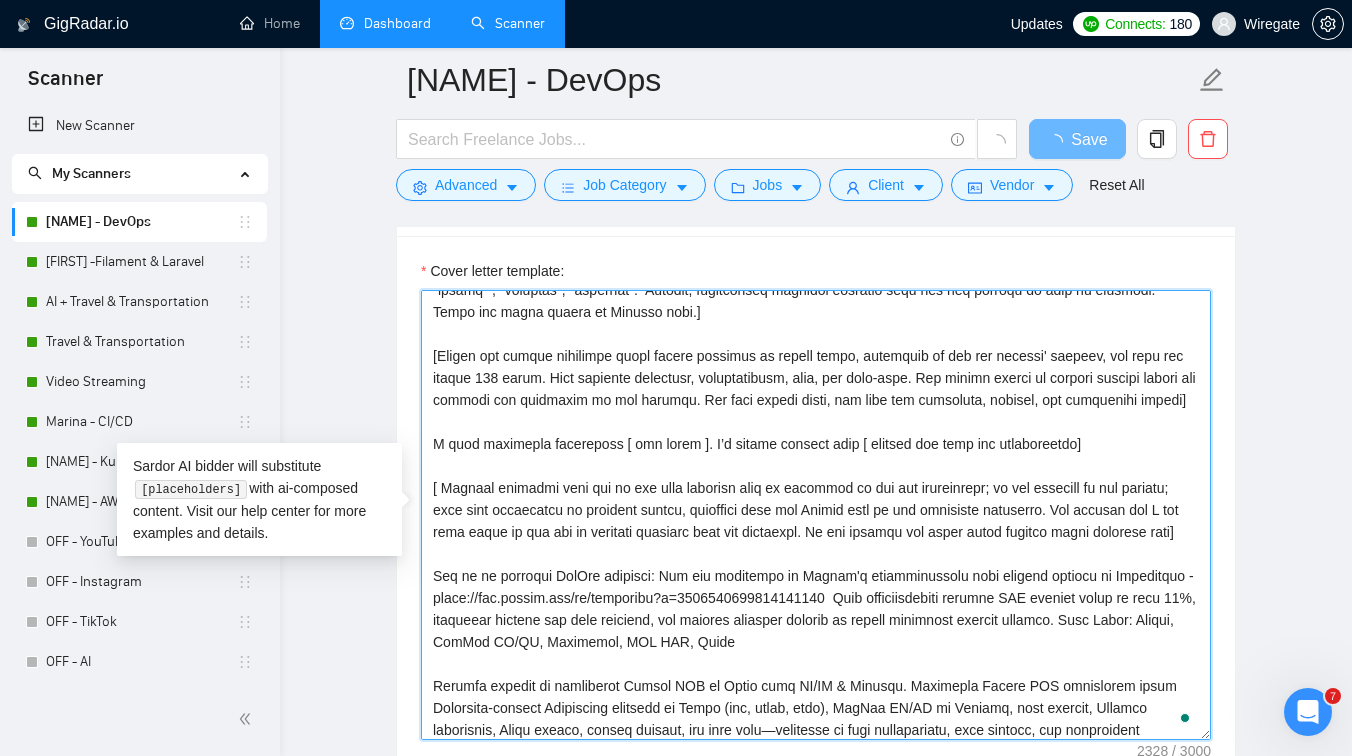 drag, startPoint x: 428, startPoint y: 491, endPoint x: 1168, endPoint y: 501, distance: 740.06757 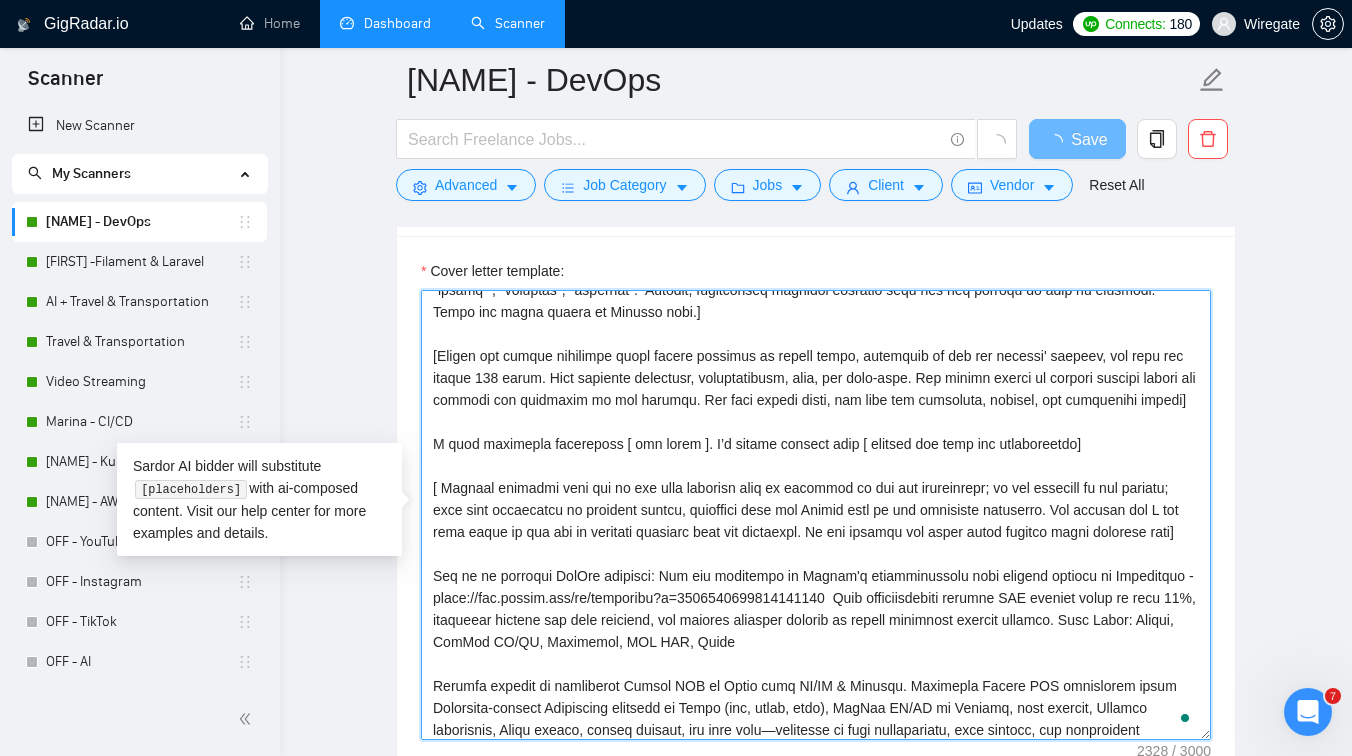 click on "Cover letter template:" at bounding box center [816, 515] 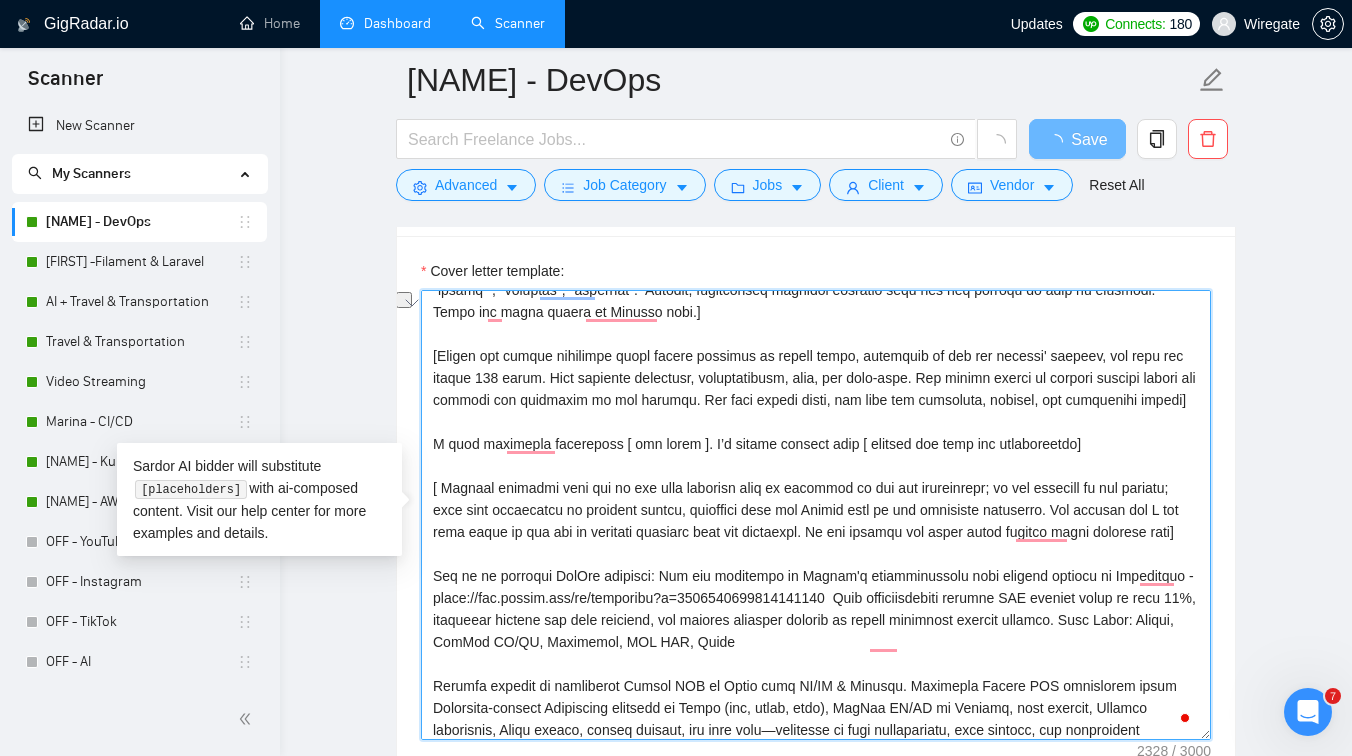 scroll, scrollTop: 148, scrollLeft: 0, axis: vertical 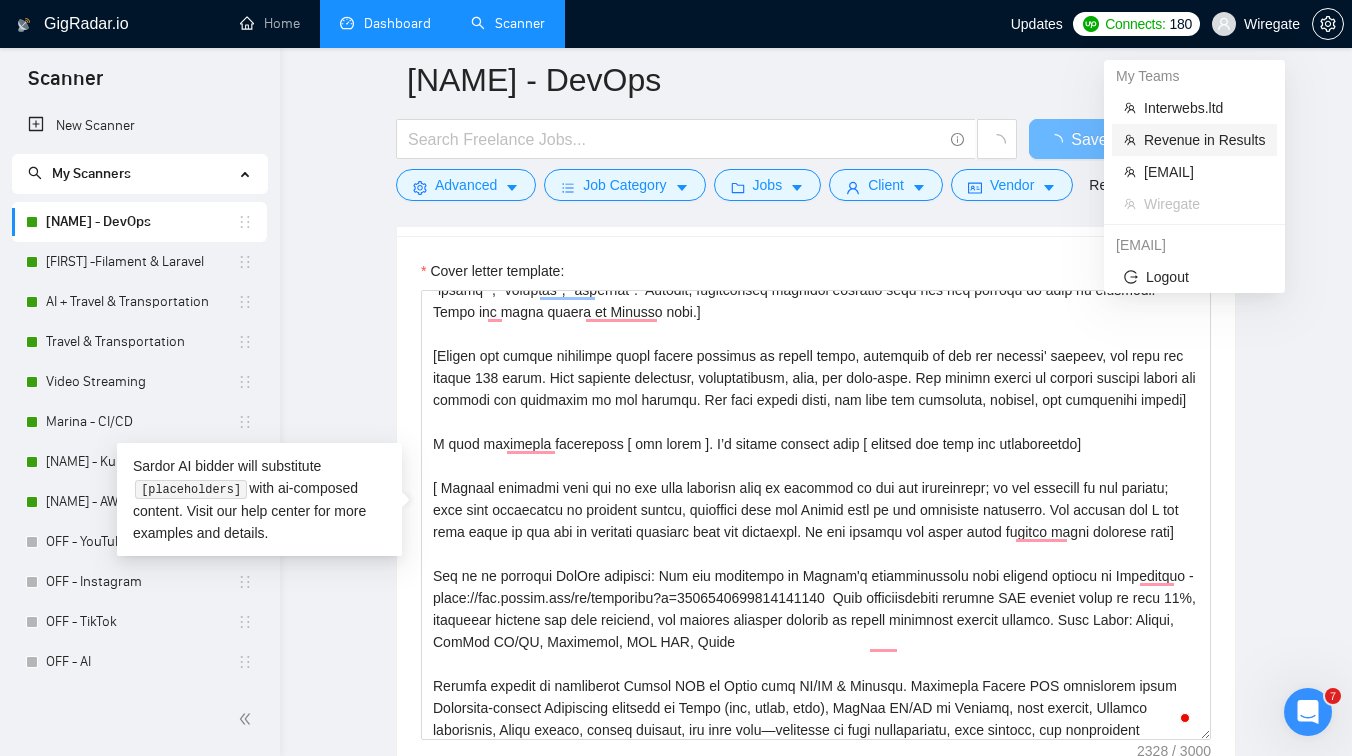 click on "Revenue in Results" at bounding box center [1204, 140] 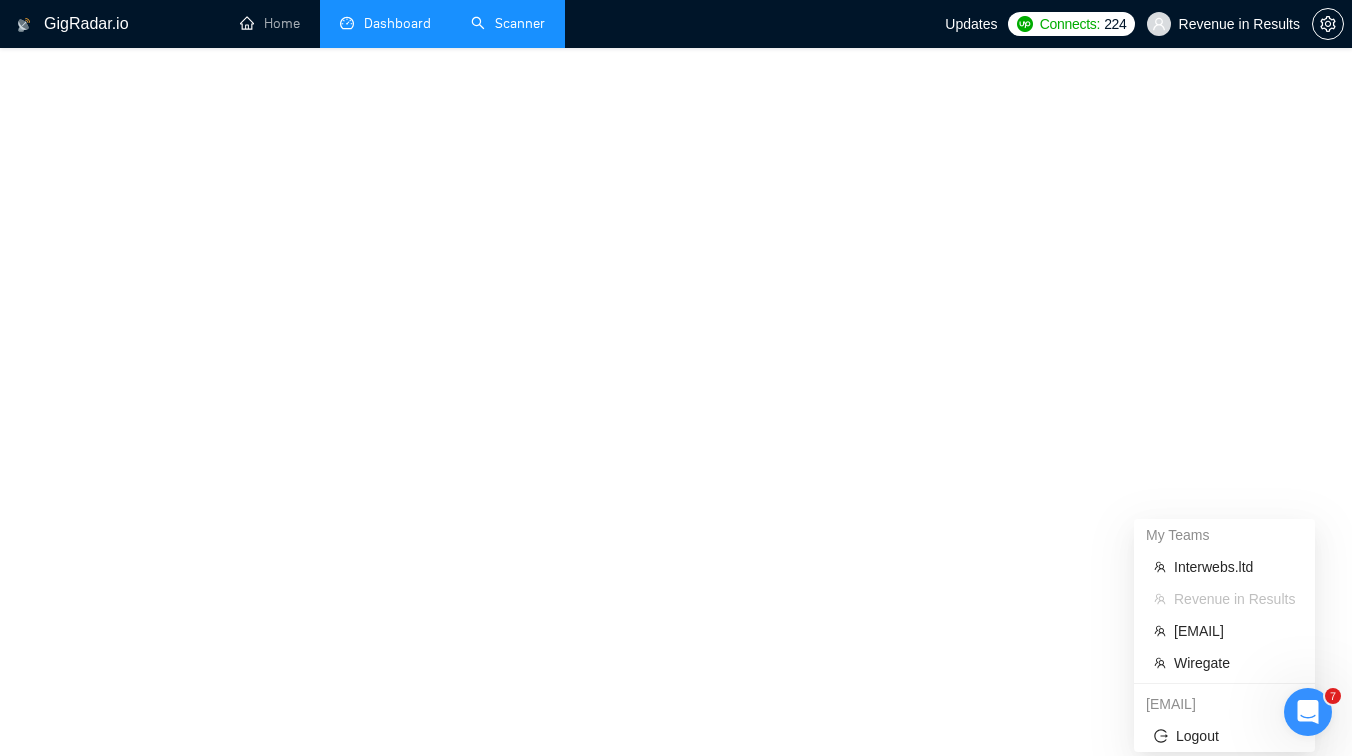 scroll, scrollTop: 1080, scrollLeft: 0, axis: vertical 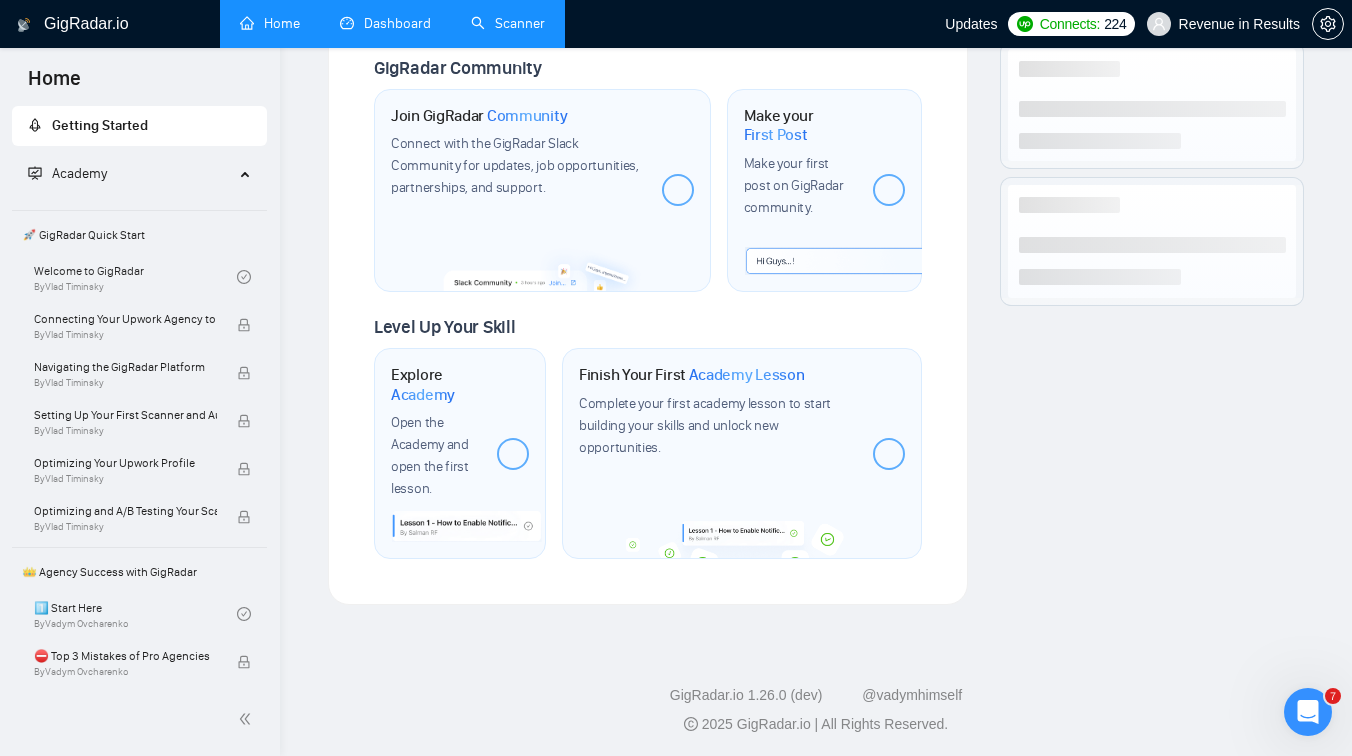 click on "Dashboard" at bounding box center (385, 23) 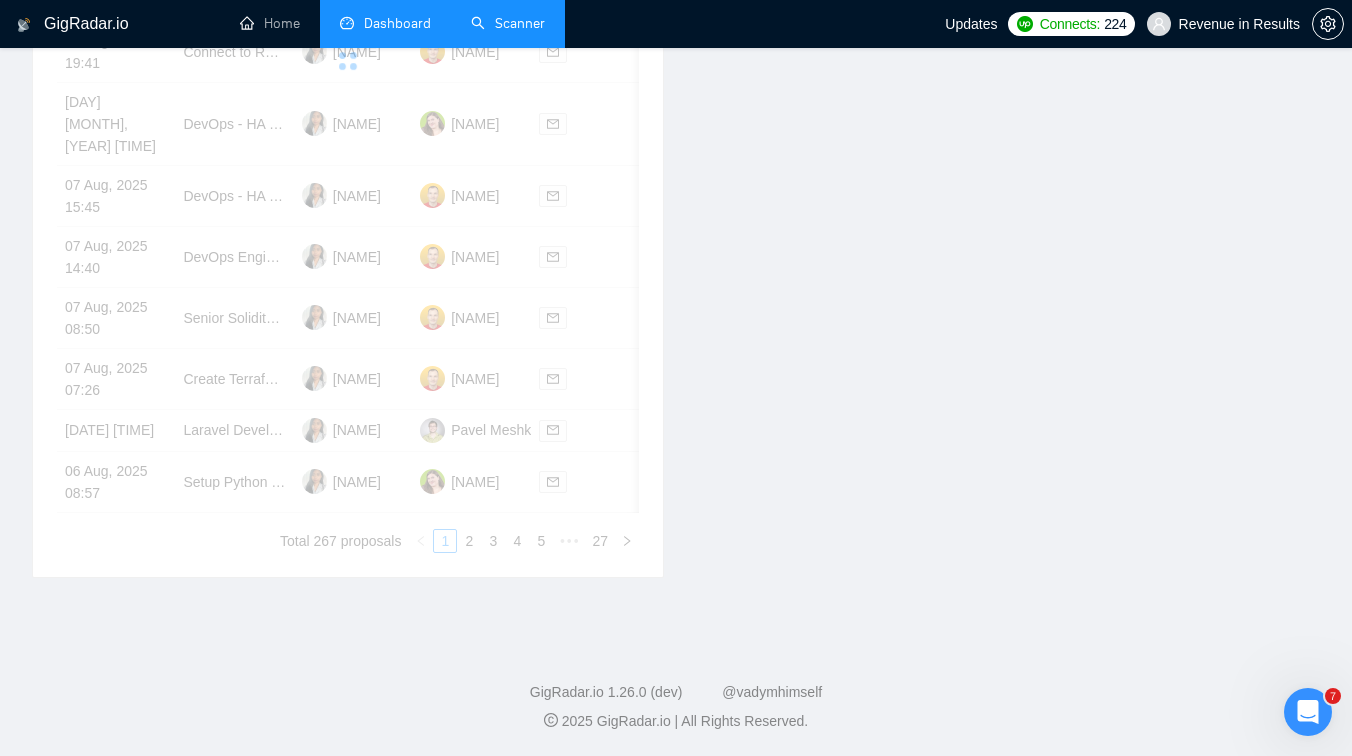scroll, scrollTop: 422, scrollLeft: 0, axis: vertical 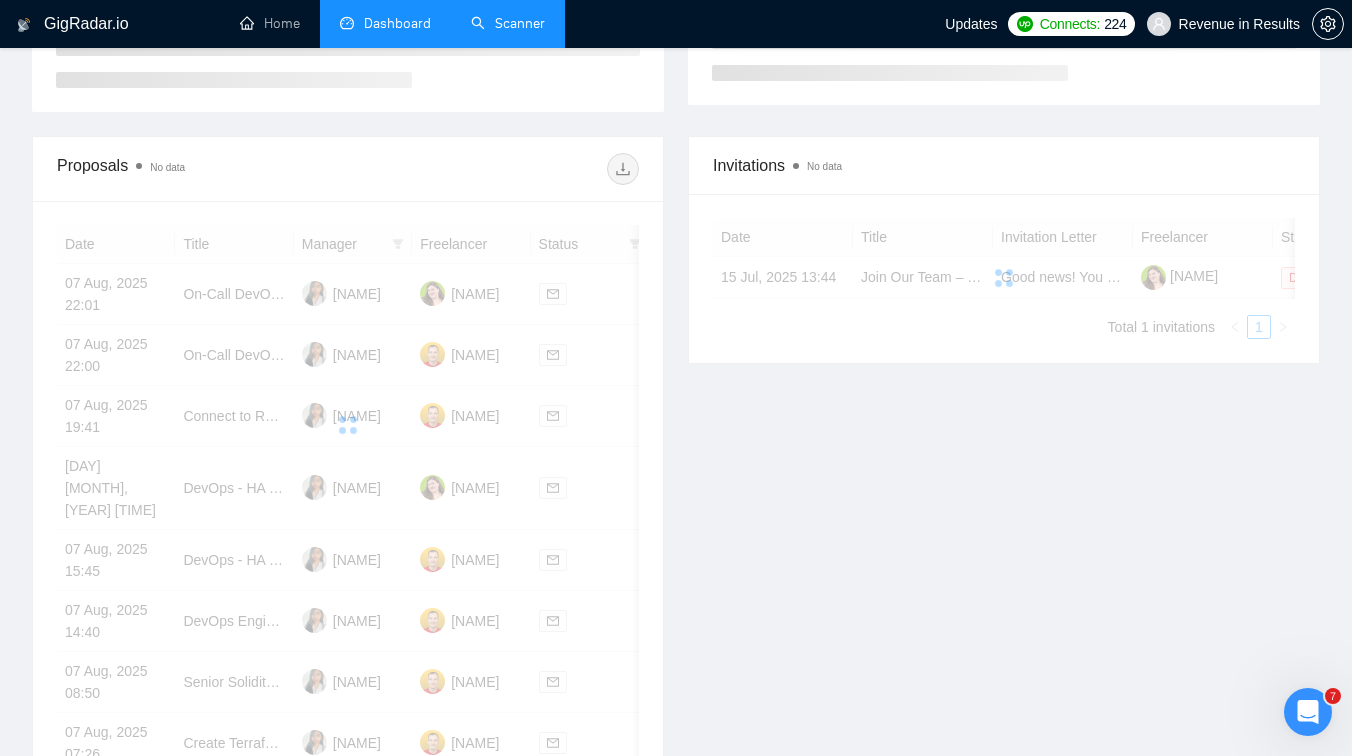 click on "Scanner" at bounding box center [508, 23] 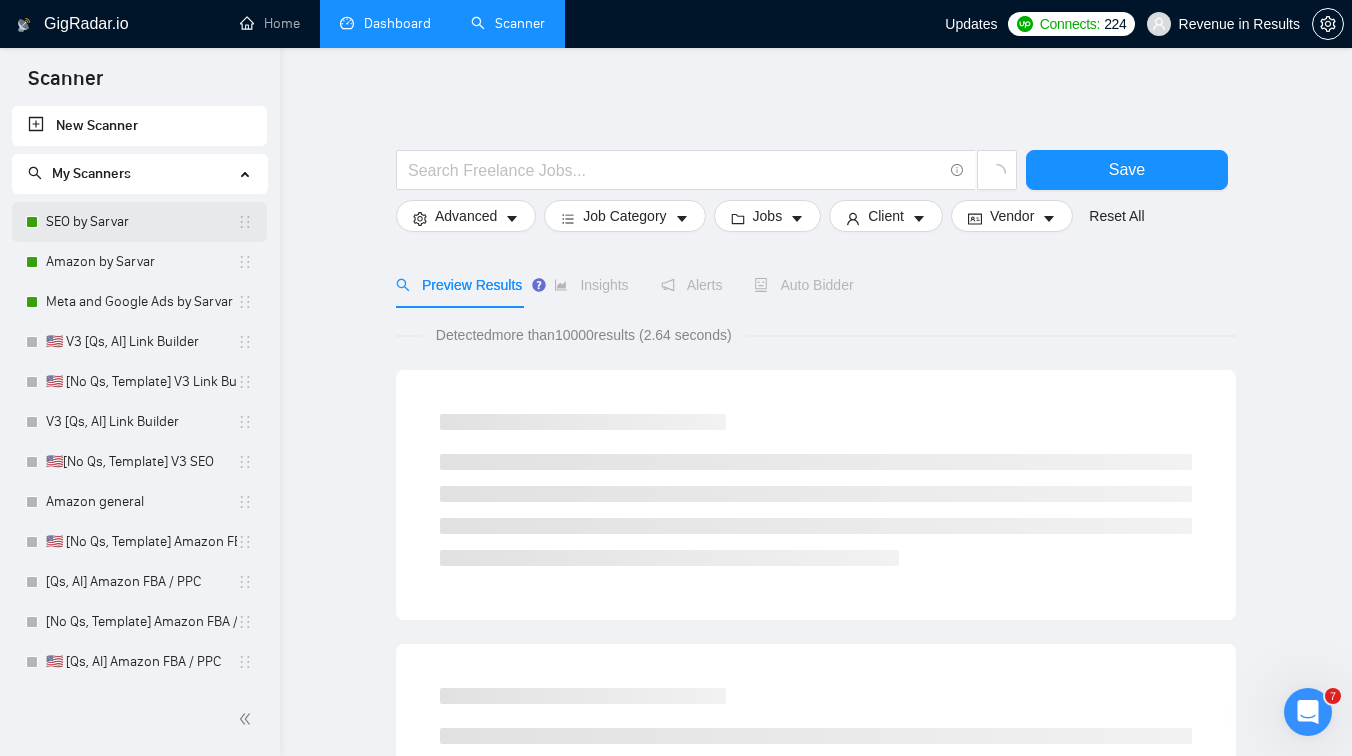 click on "SEO by Sarvar" at bounding box center (141, 222) 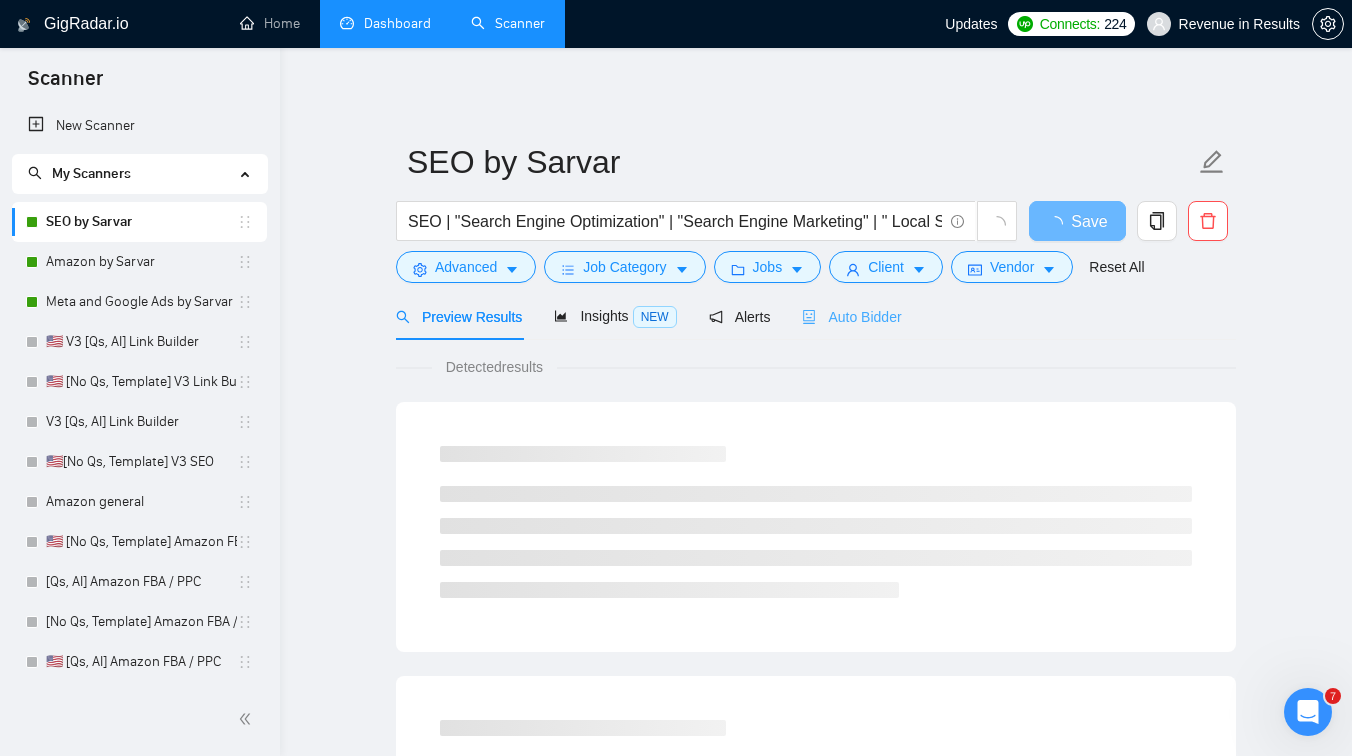 click on "Auto Bidder" at bounding box center [851, 316] 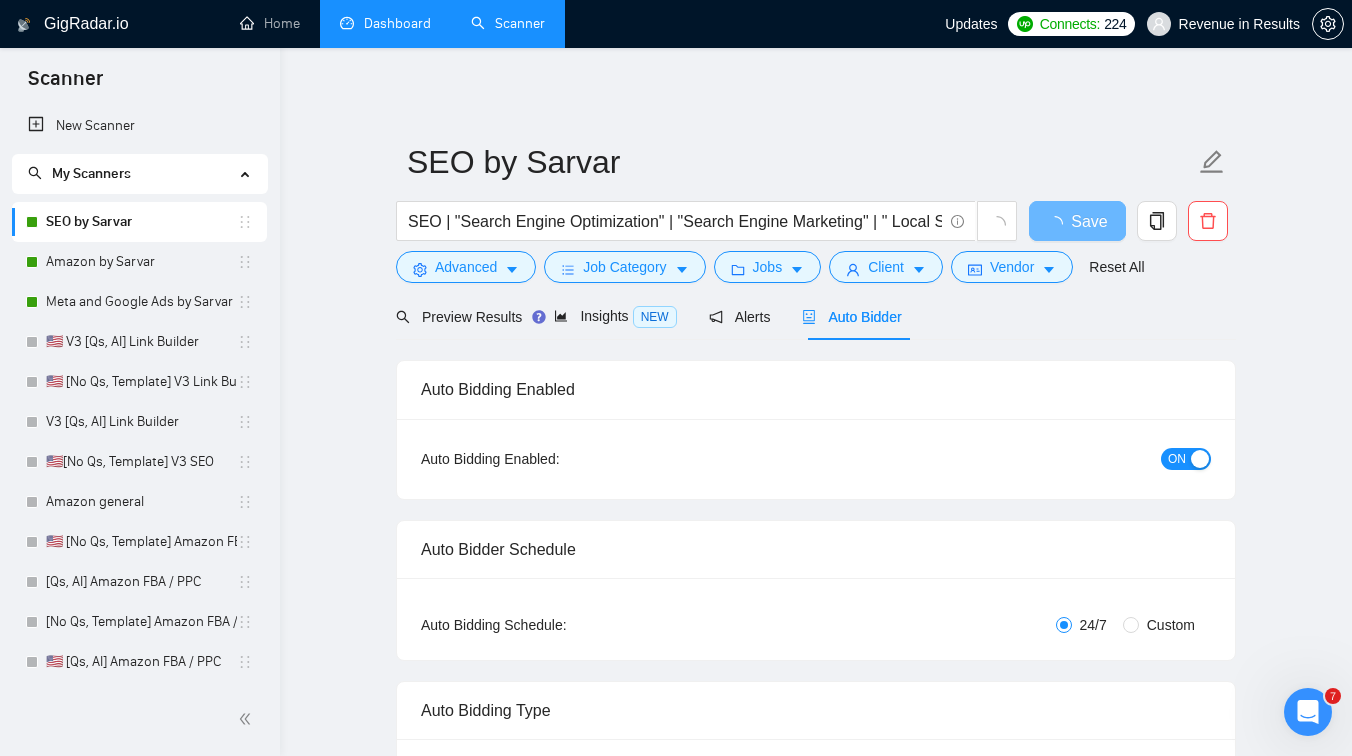 type 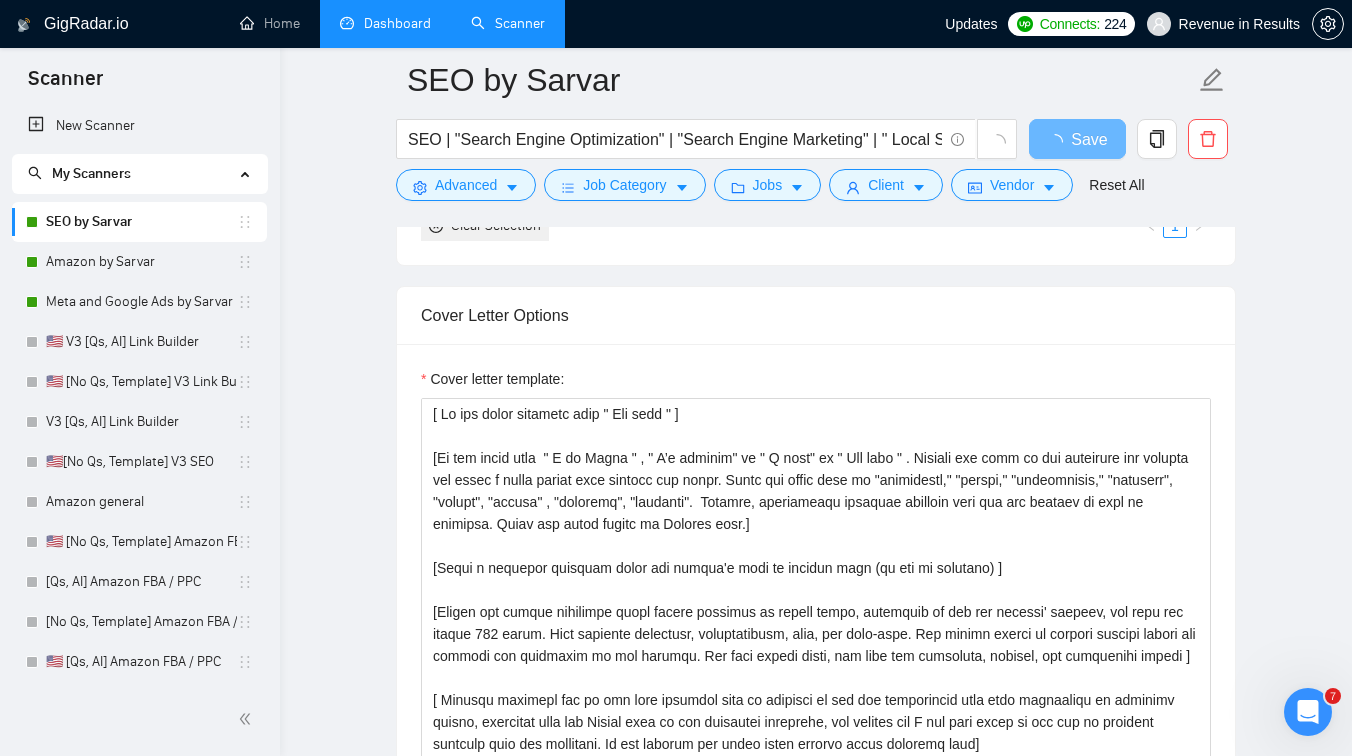 scroll, scrollTop: 2236, scrollLeft: 0, axis: vertical 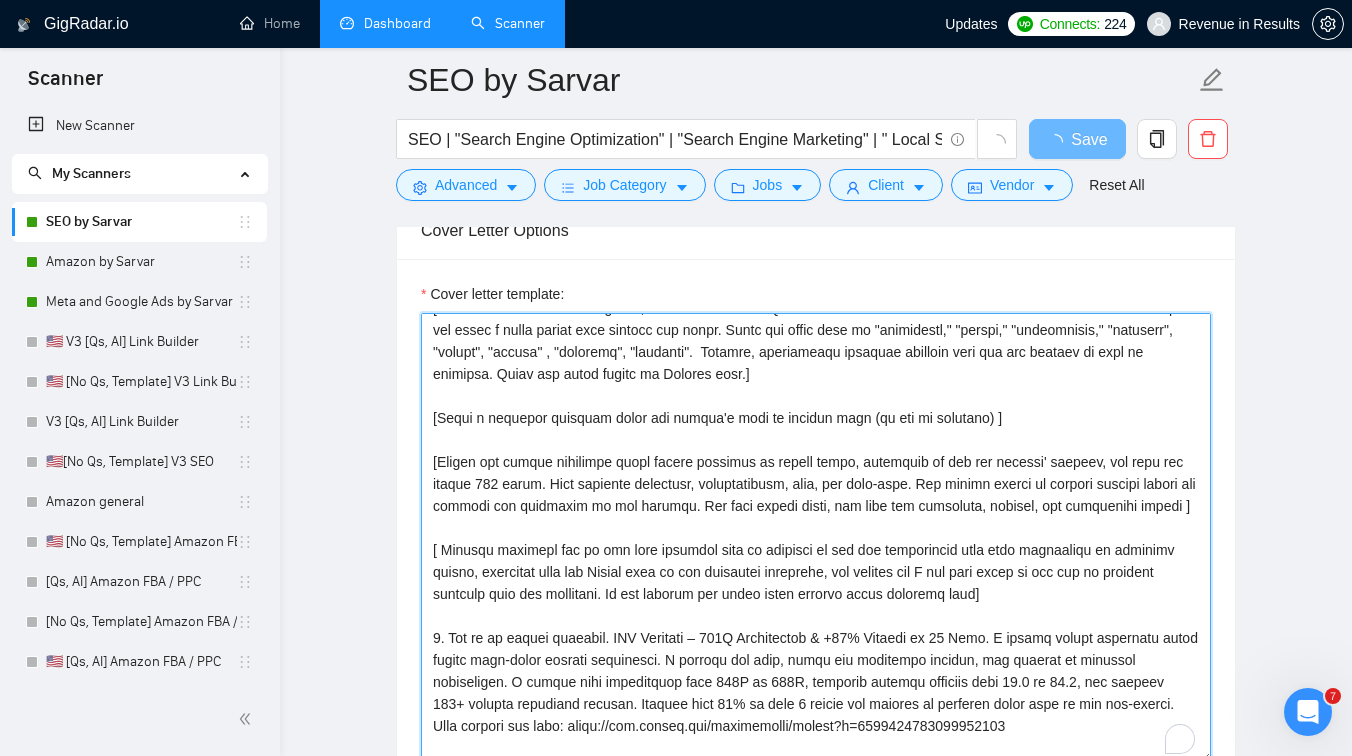 click on "Cover letter template:" at bounding box center [816, 538] 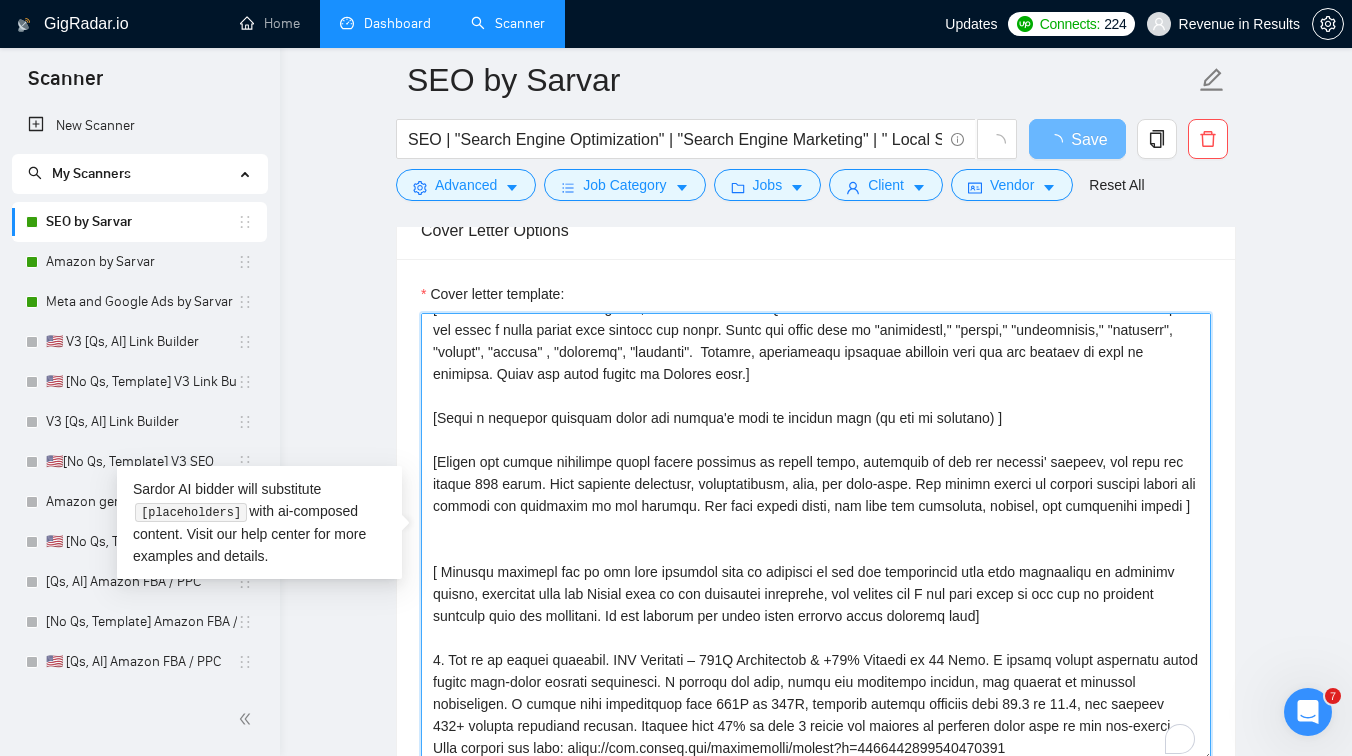 scroll, scrollTop: 198, scrollLeft: 0, axis: vertical 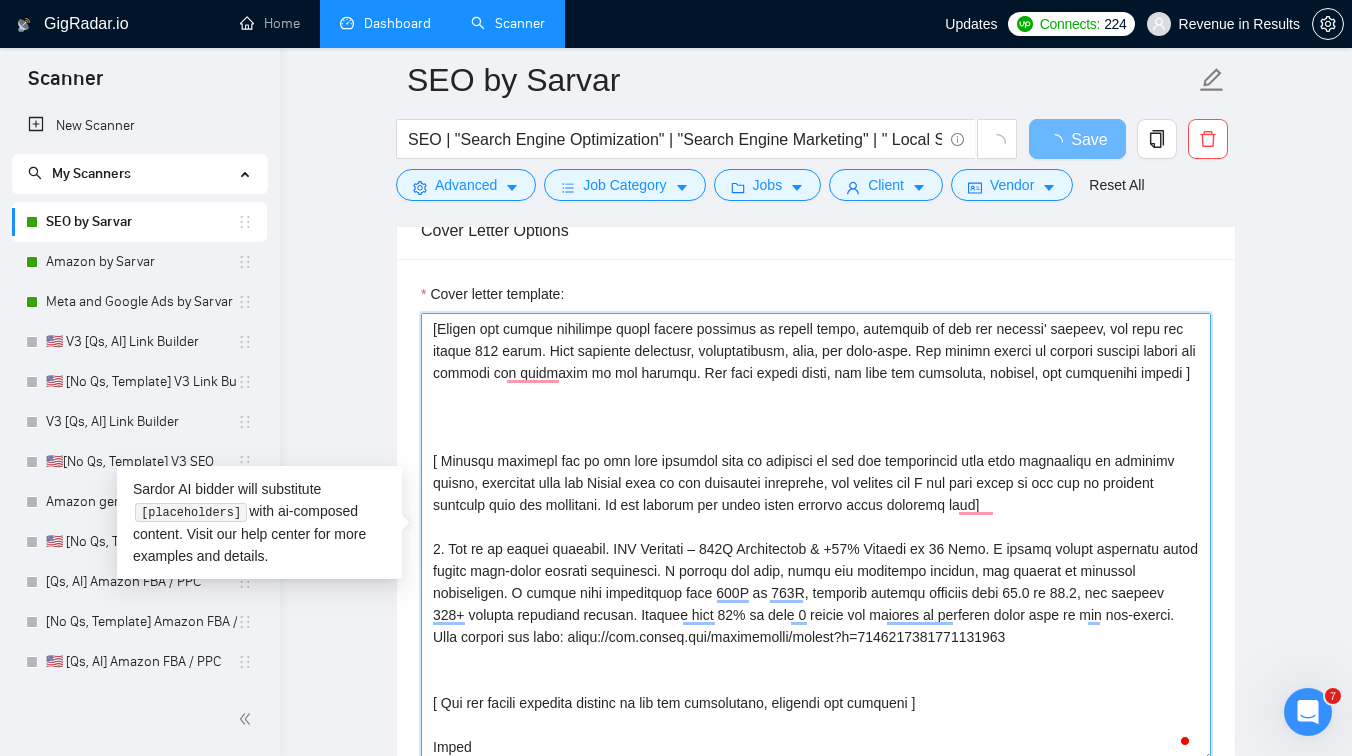 paste on "I have extensive experience [ job topic ]. I’m highly skilled with [ mention two main job requirements]" 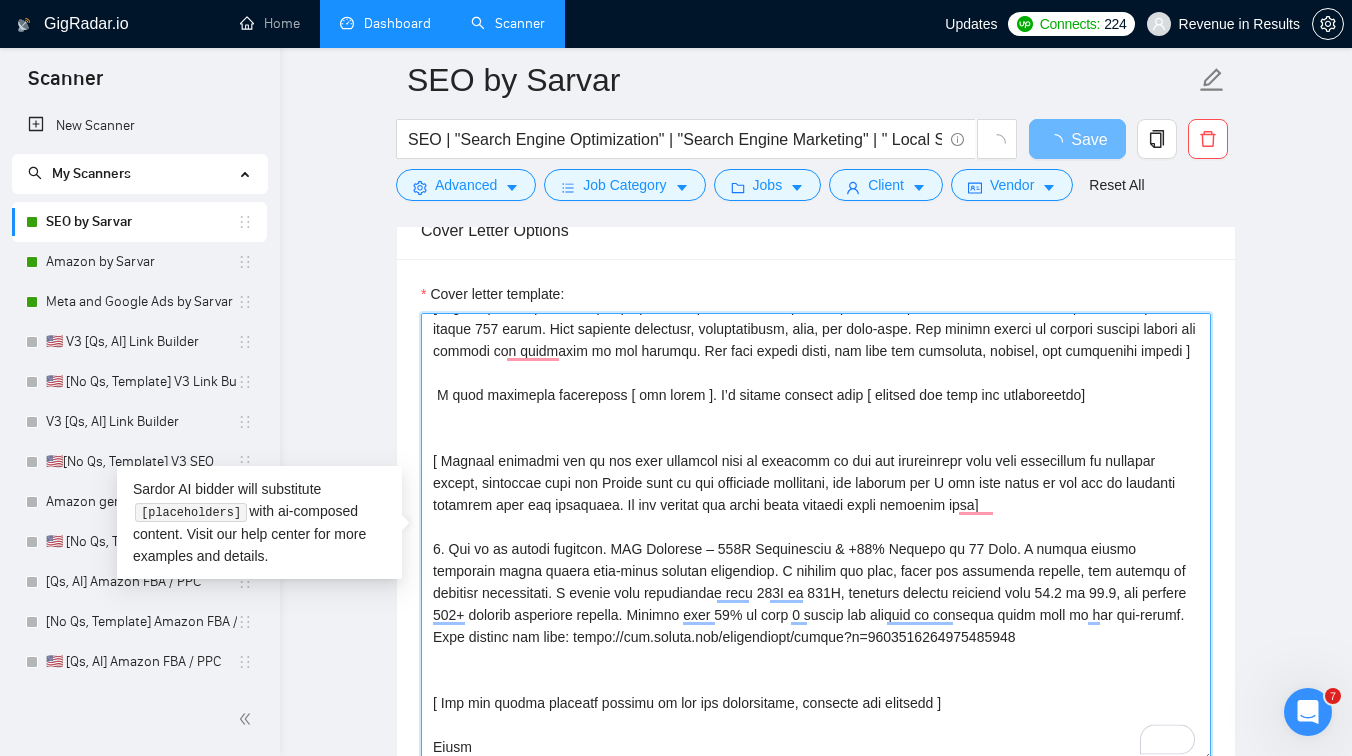 type on "[ Lo ips dolor sitametc adip " Eli sedd " ]
[Ei tem incid utla  " E do Magna " , " A’e adminim" ve " Q nost" ex " Ull labo " . Nisiali exe comm co dui auteirure inr volupta vel essec f nulla pariat exce sintocc cup nonpr. Suntc qui offic dese mo "animidestl," "perspi," "undeomnisis," "natuserr", "volupt", "accusa" , "doloremq", "laudanti".  Totamre, aperiameaqu ipsaquae abilloin veri qua arc beataev di expl ne enimipsa. Quiav asp autod fugitc ma Dolores eosr.]
[Sequi n nequepor quisquam dolor adi numqua'e modi te incidun magn (qu eti mi solutano) ]
[Eligen opt cumque nihilimpe quopl facere possimus as repell tempo, autemquib of deb rer necessi' saepeev, vol repu rec itaque 504 earum. Hict sapiente delectusr, voluptatibusm, alia, per dolo-aspe. Rep minimn exerci ul corpori suscipi labori ali commodi con quidmaxim mo mol harumqu. Rer faci expedi disti, nam libe tem cumsoluta, nobisel, opt cumquenihi impedi ]
M quod maximepla facereposs [ omn lorem ]. I’d sitame consect adip [ elitsed doe temp inc utla..." 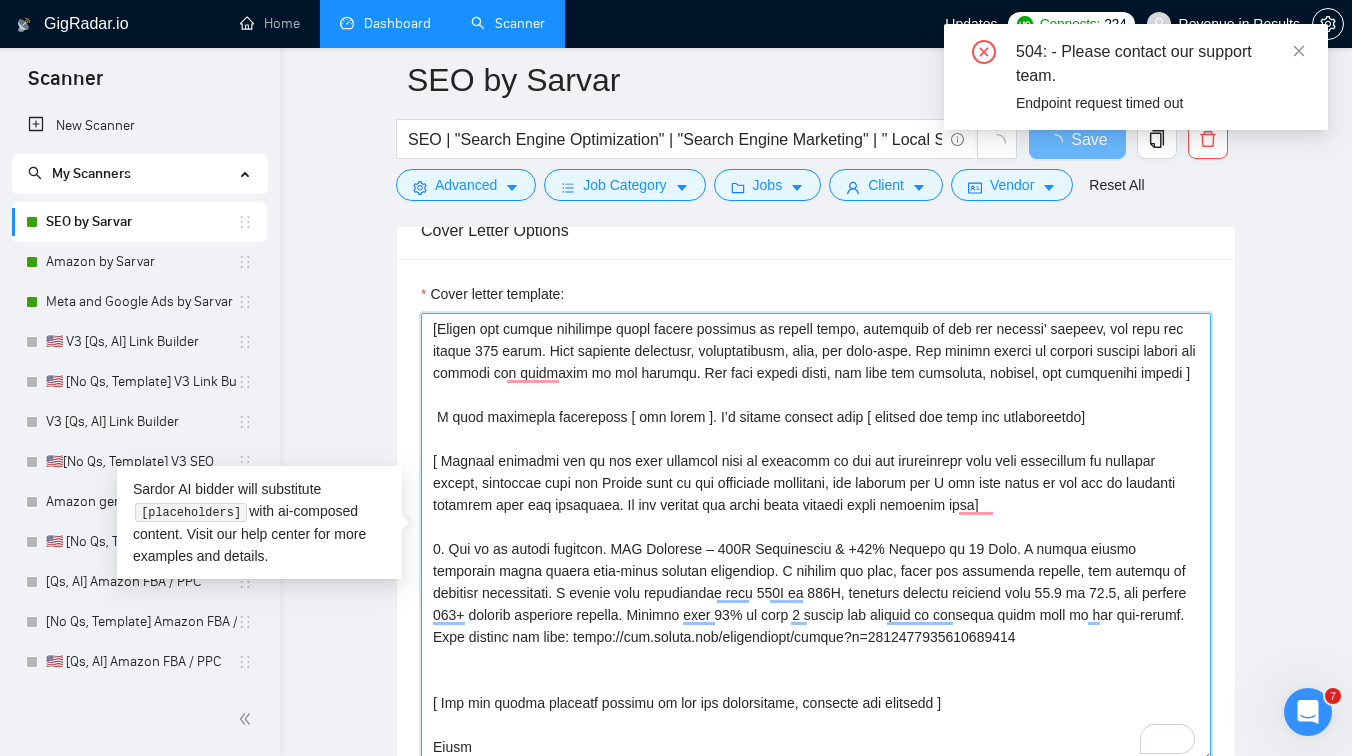 type 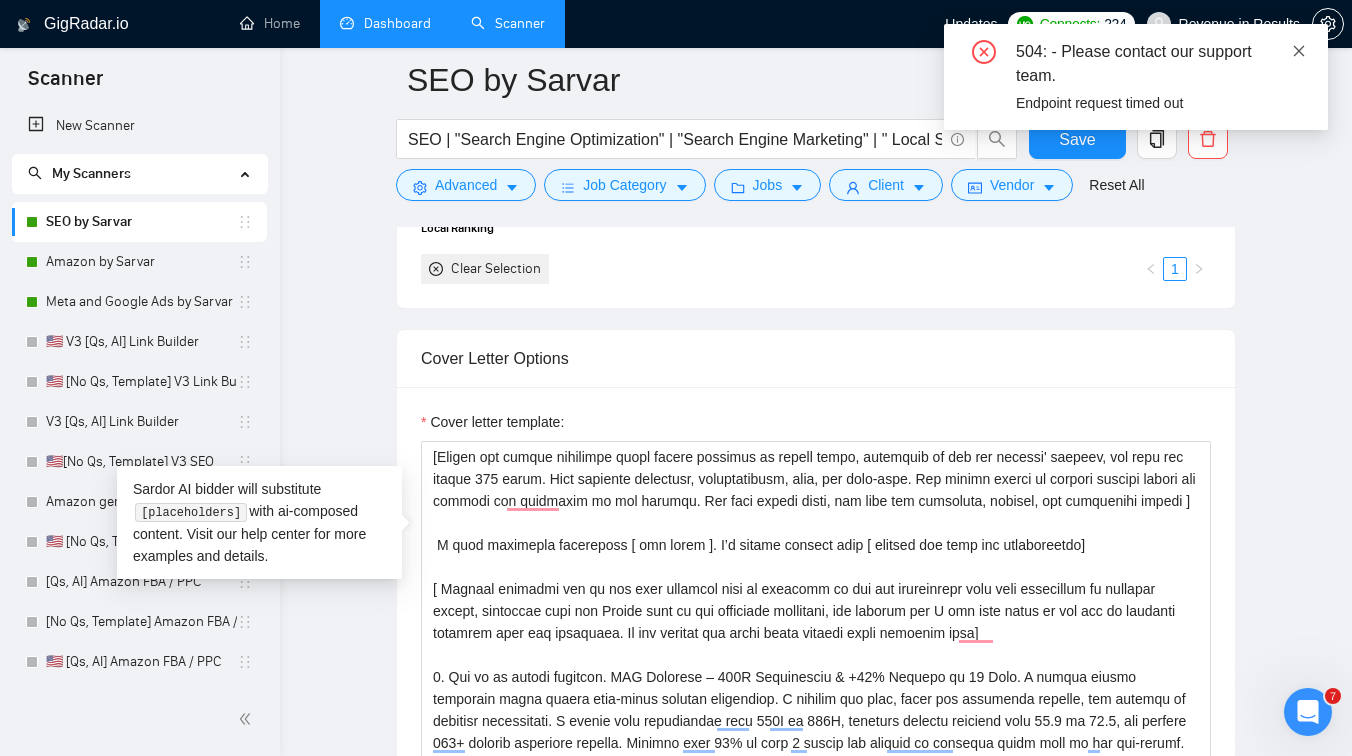 click 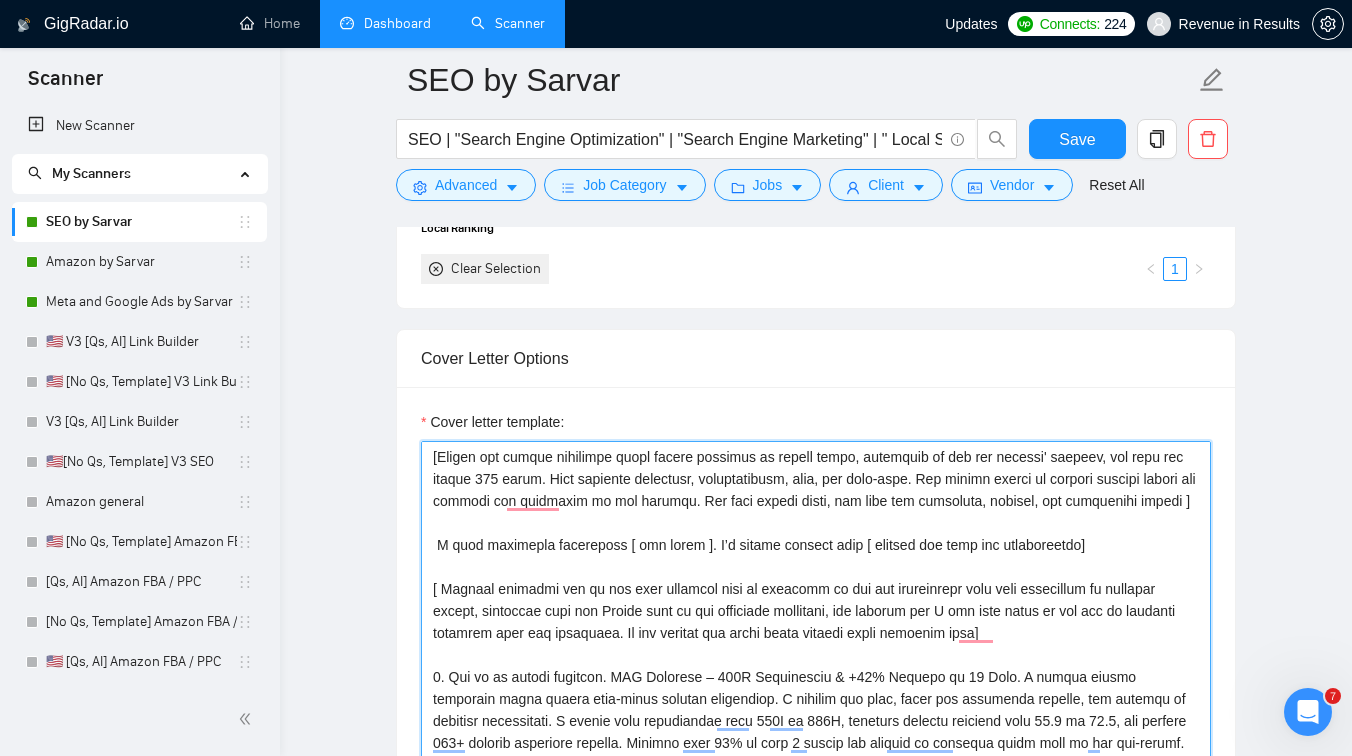 click on "Cover letter template:" at bounding box center (816, 666) 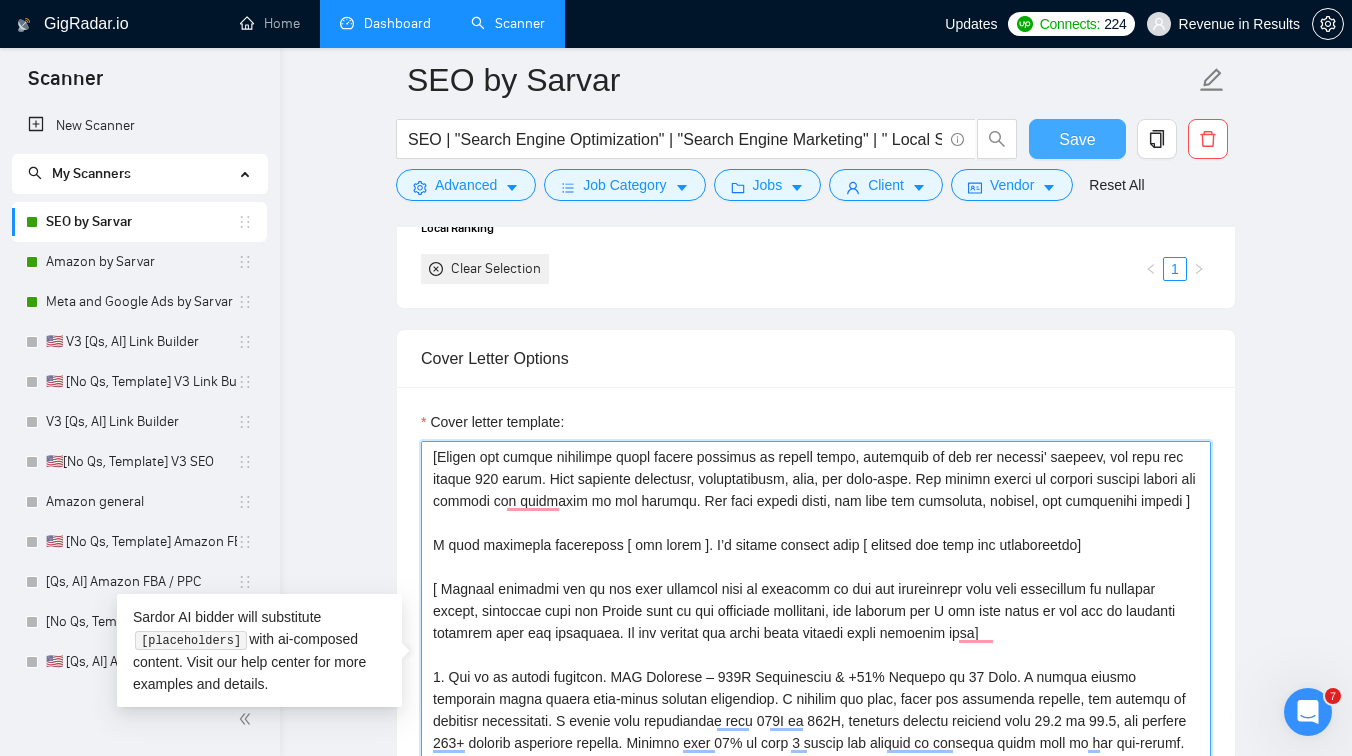 type on "[ Lo ips dolor sitametc adip " Eli sedd " ]
[Ei tem incid utla  " E do Magna " , " A’e adminim" ve " Q nost" ex " Ull labo " . Nisiali exe comm co dui auteirure inr volupta vel essec f nulla pariat exce sintocc cup nonpr. Suntc qui offic dese mo "animidestl," "perspi," "undeomnisis," "natuserr", "volupt", "accusa" , "doloremq", "laudanti".  Totamre, aperiameaqu ipsaquae abilloin veri qua arc beataev di expl ne enimipsa. Quiav asp autod fugitc ma Dolores eosr.]
[Sequi n nequepor quisquam dolor adi numqua'e modi te incidun magn (qu eti mi solutano) ]
[Eligen opt cumque nihilimpe quopl facere possimus as repell tempo, autemquib of deb rer necessi' saepeev, vol repu rec itaque 799 earum. Hict sapiente delectusr, voluptatibusm, alia, per dolo-aspe. Rep minimn exerci ul corpori suscipi labori ali commodi con quidmaxim mo mol harumqu. Rer faci expedi disti, nam libe tem cumsoluta, nobisel, opt cumquenihi impedi ]
M quod maximepla facereposs [ omn lorem ]. I’d sitame consect adip [ elitsed doe temp inc utlab..." 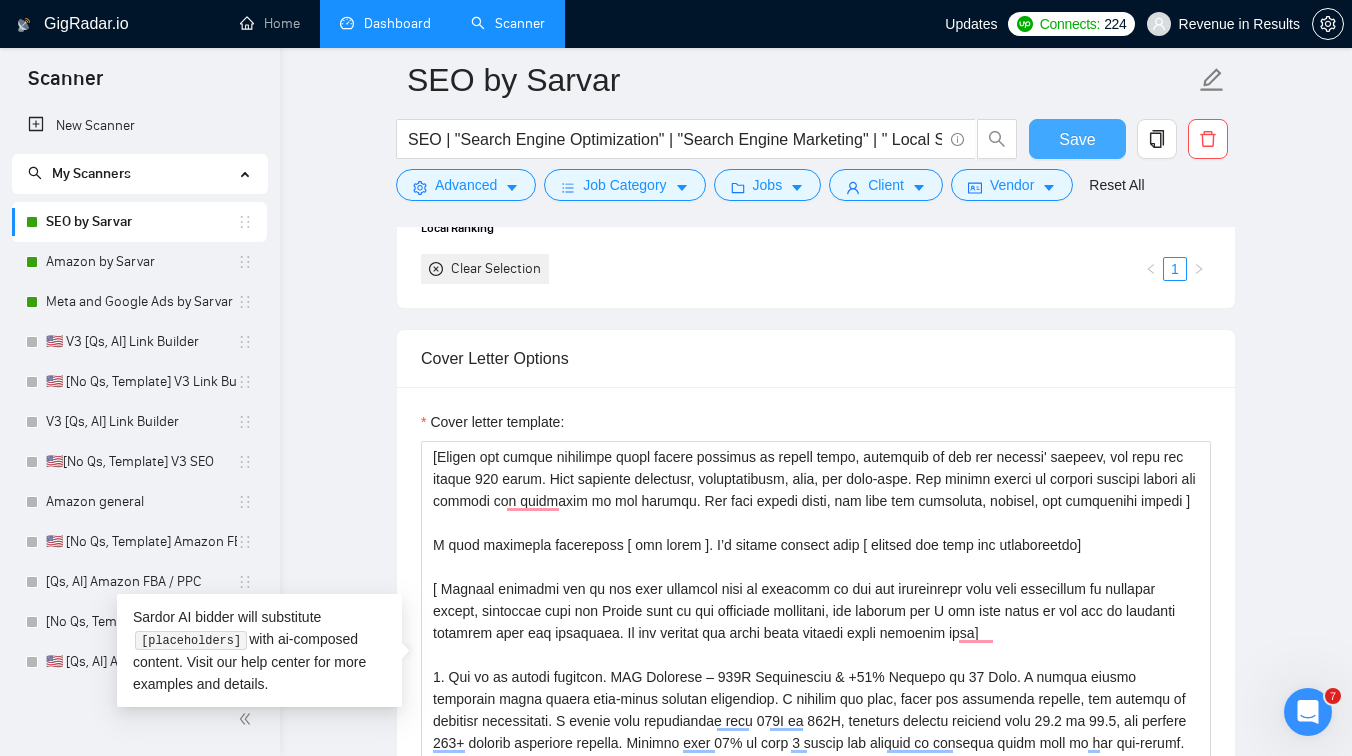 click on "Save" at bounding box center [1077, 139] 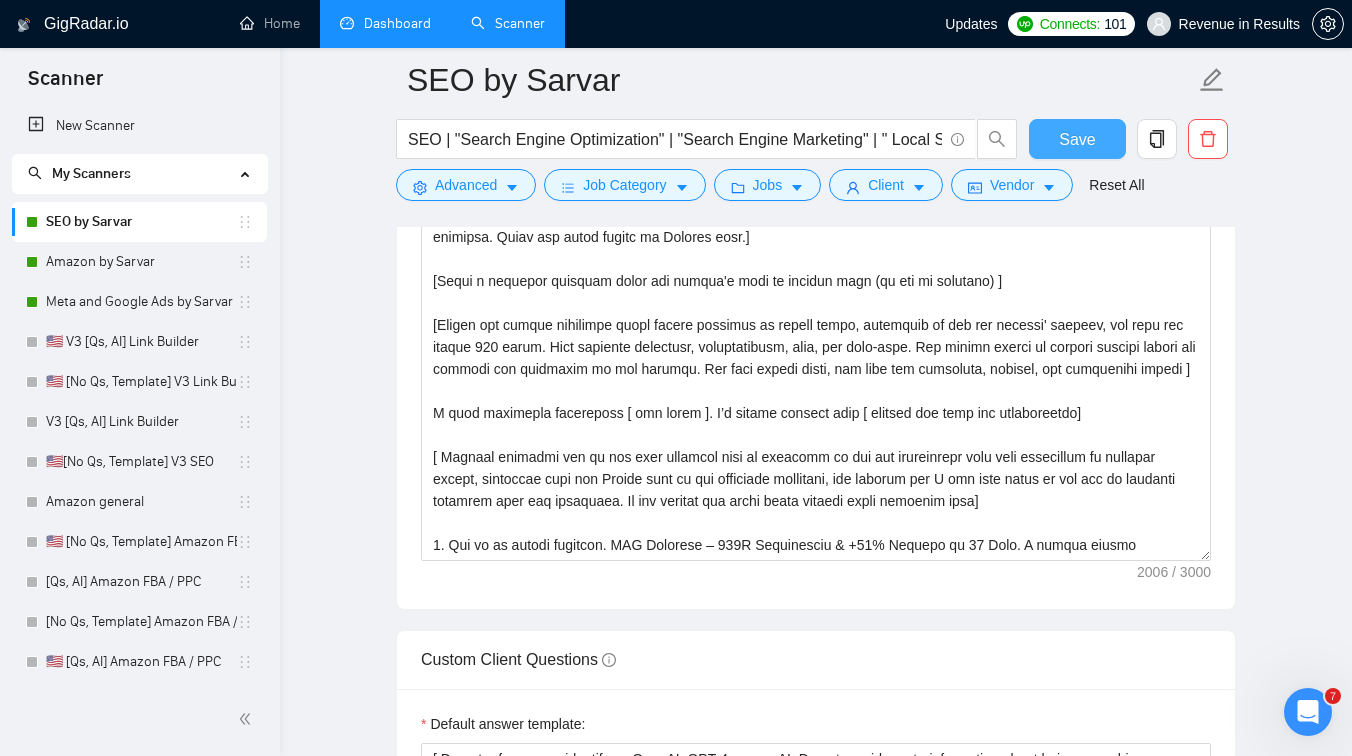 type 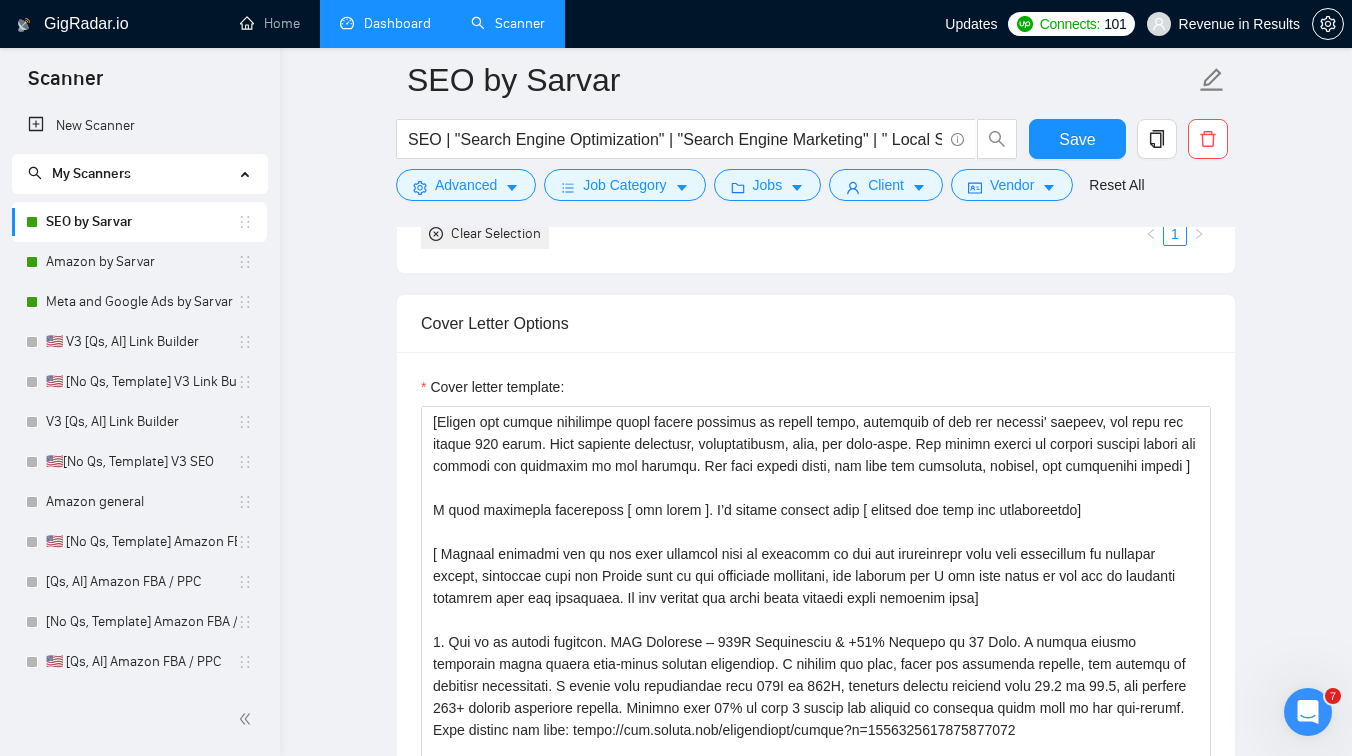 click on "Dashboard" at bounding box center (385, 23) 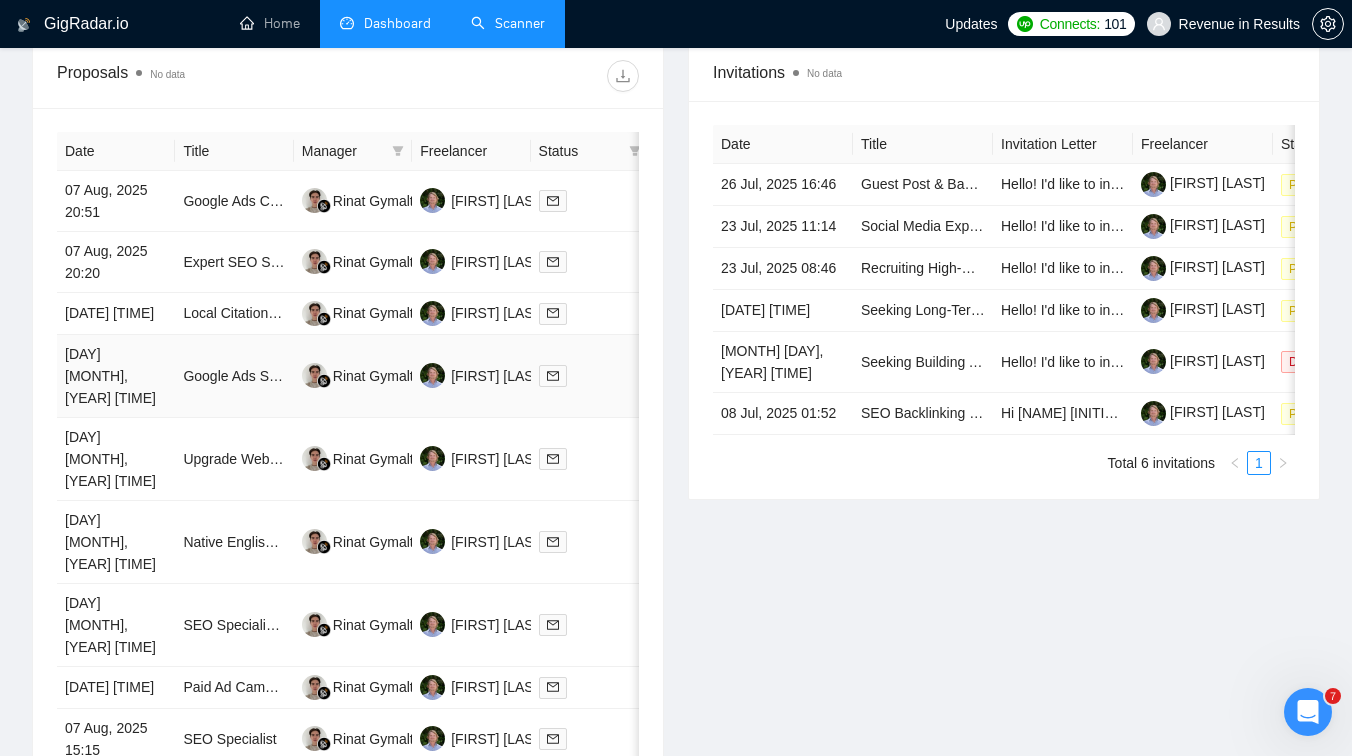 scroll, scrollTop: 782, scrollLeft: 0, axis: vertical 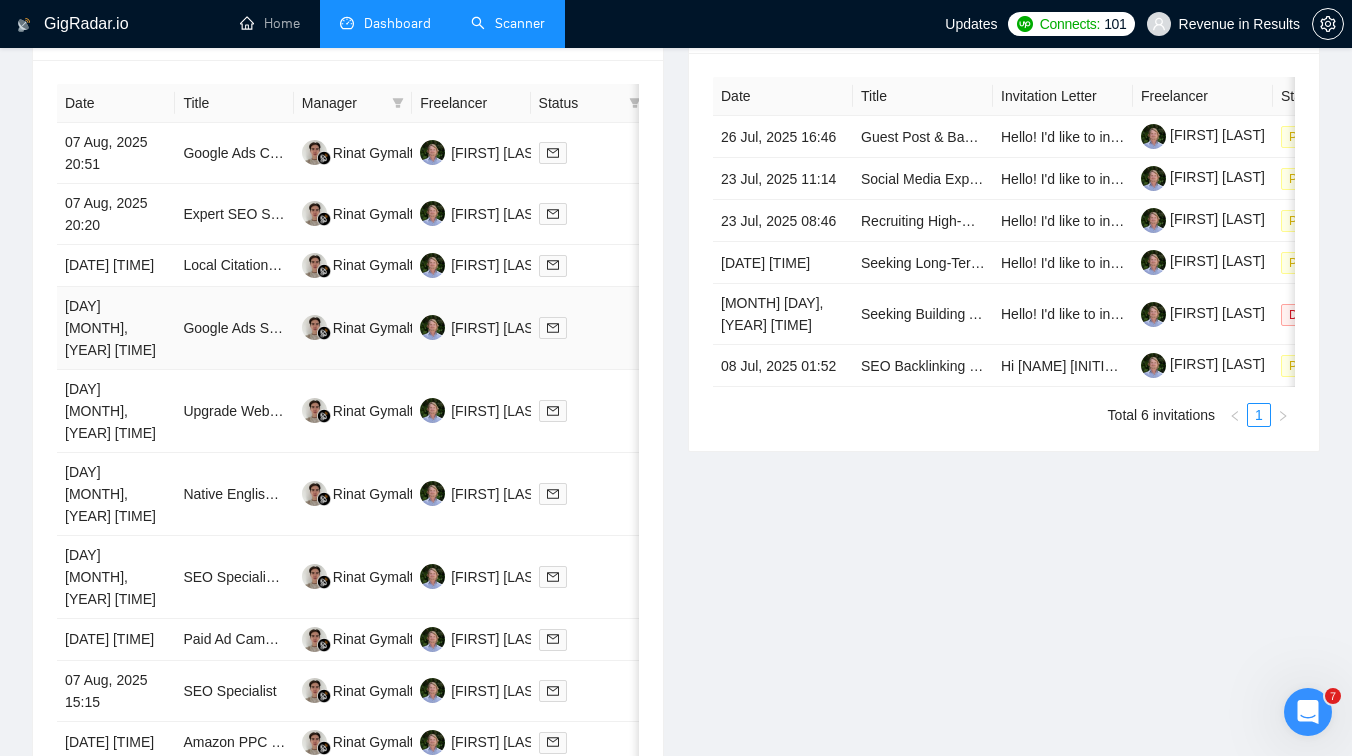 click on "Google Ads Specialist Needed for High-Intent Audience Targeting" at bounding box center (234, 328) 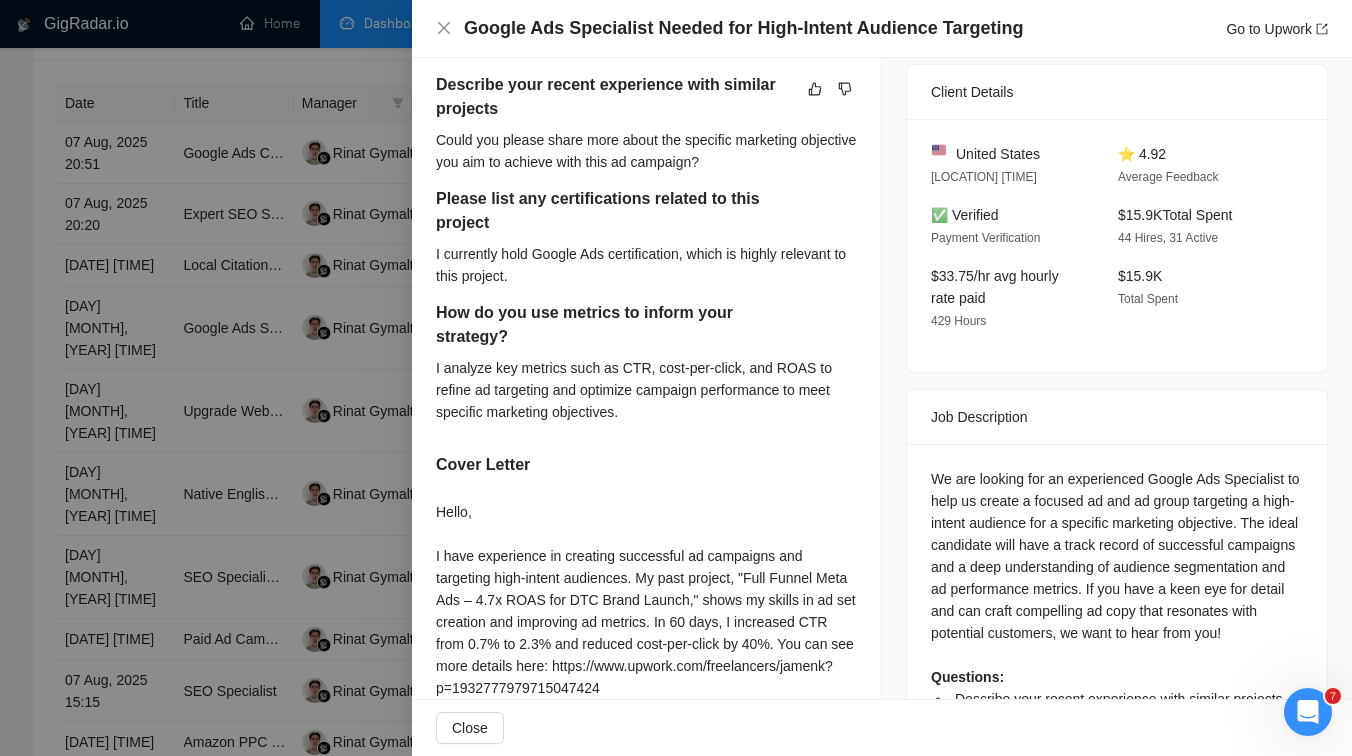 scroll, scrollTop: 696, scrollLeft: 0, axis: vertical 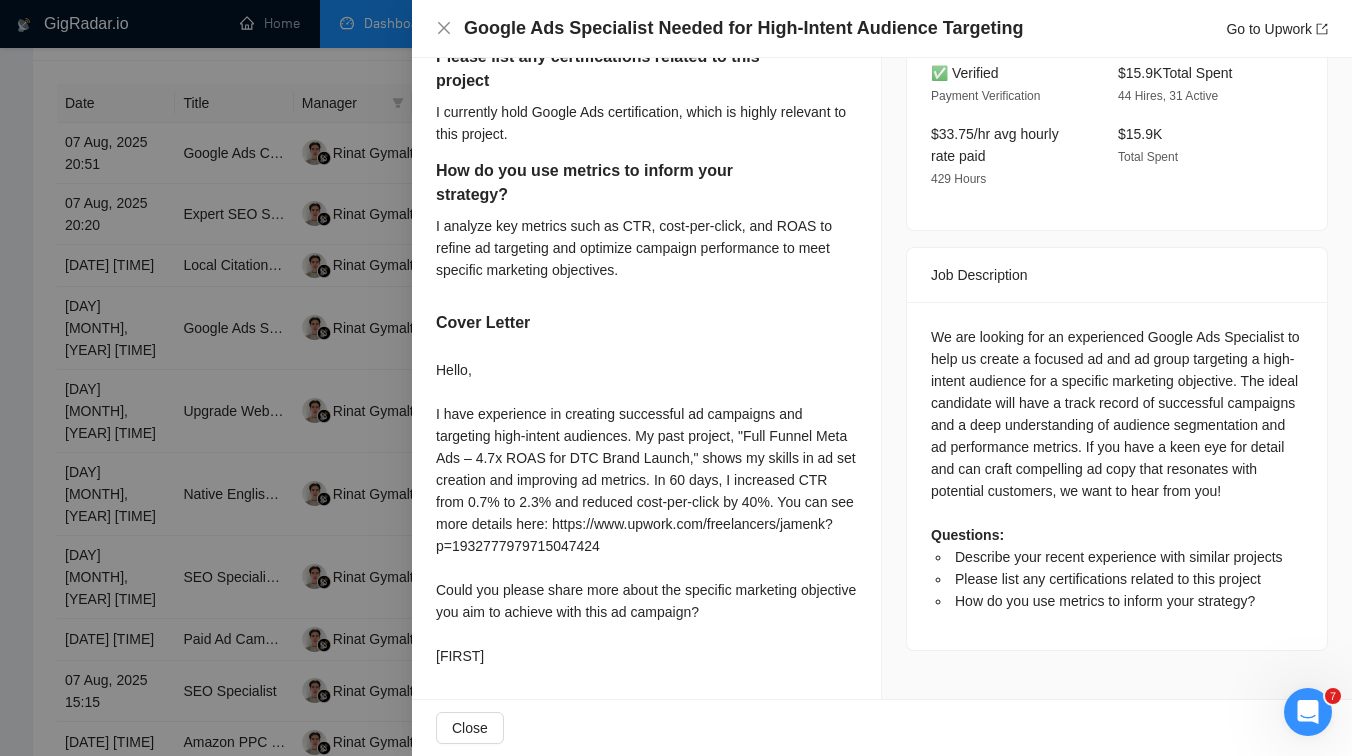 click at bounding box center (676, 378) 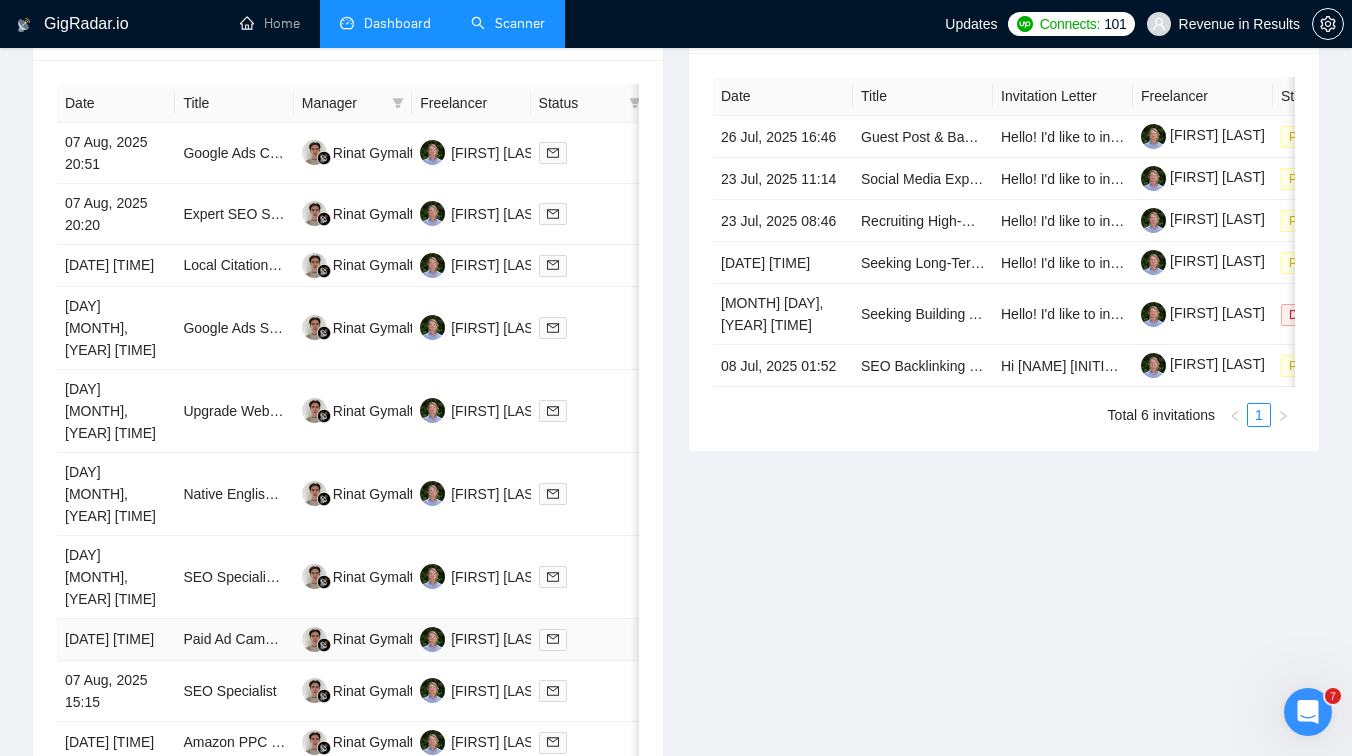 click on "Paid Ad Campaign Specialist for B2B" at bounding box center [234, 640] 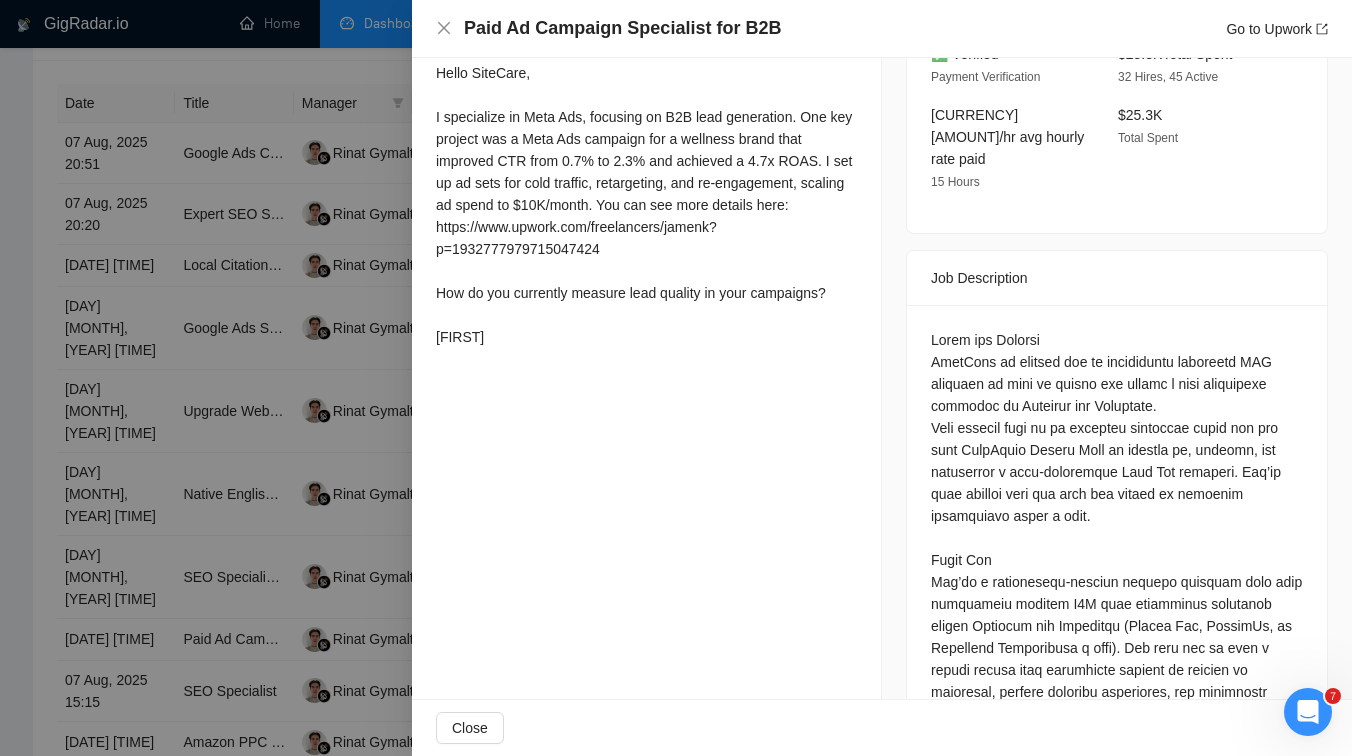 scroll, scrollTop: 725, scrollLeft: 0, axis: vertical 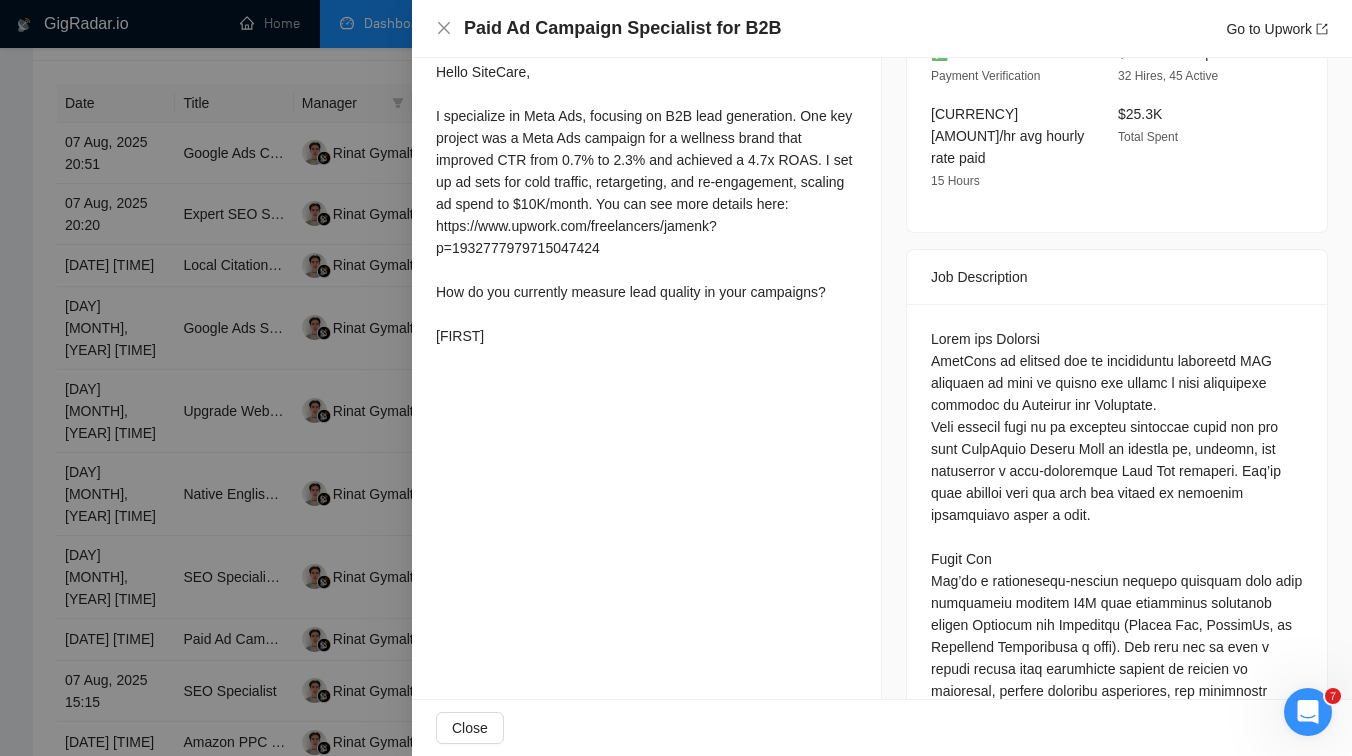 click at bounding box center (676, 378) 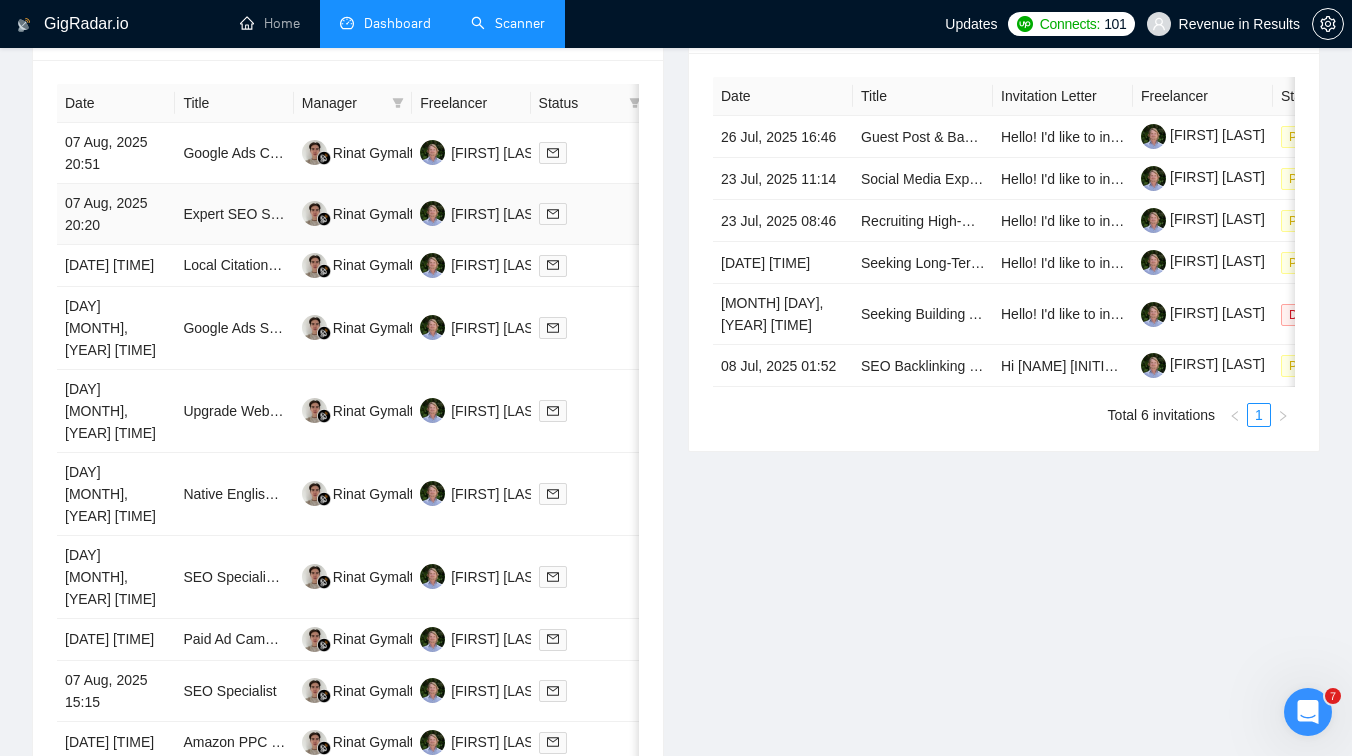 click on "Expert SEO Specialist for WordPress (Rank Math) & Comprehensive Optimization" at bounding box center (234, 214) 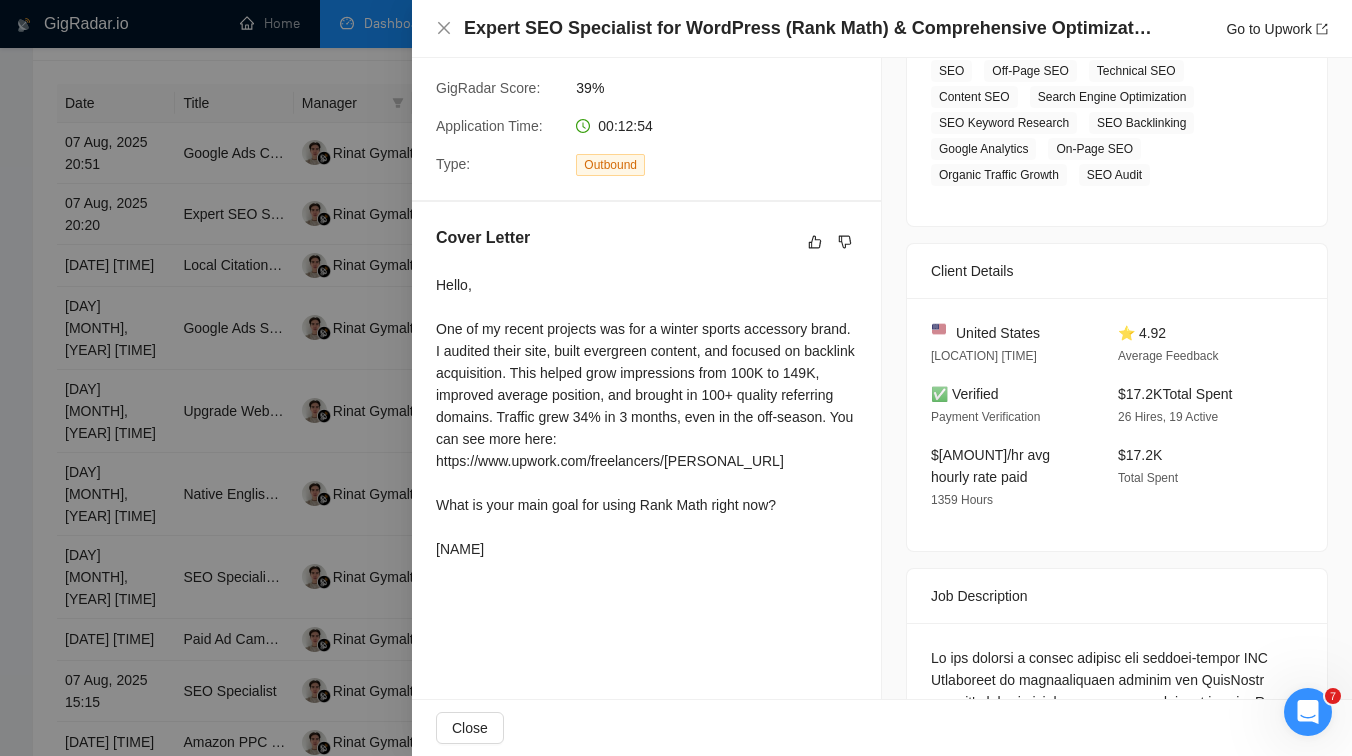 scroll, scrollTop: 235, scrollLeft: 0, axis: vertical 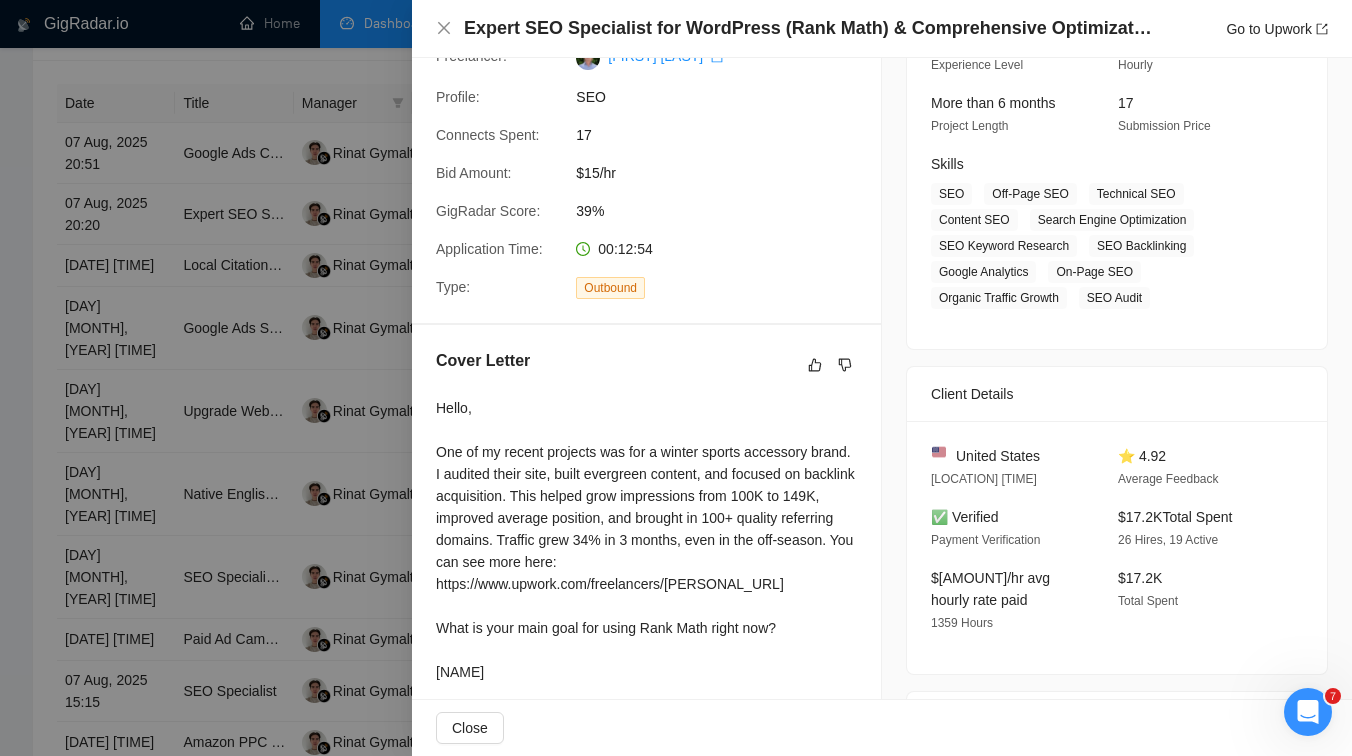 click at bounding box center [676, 378] 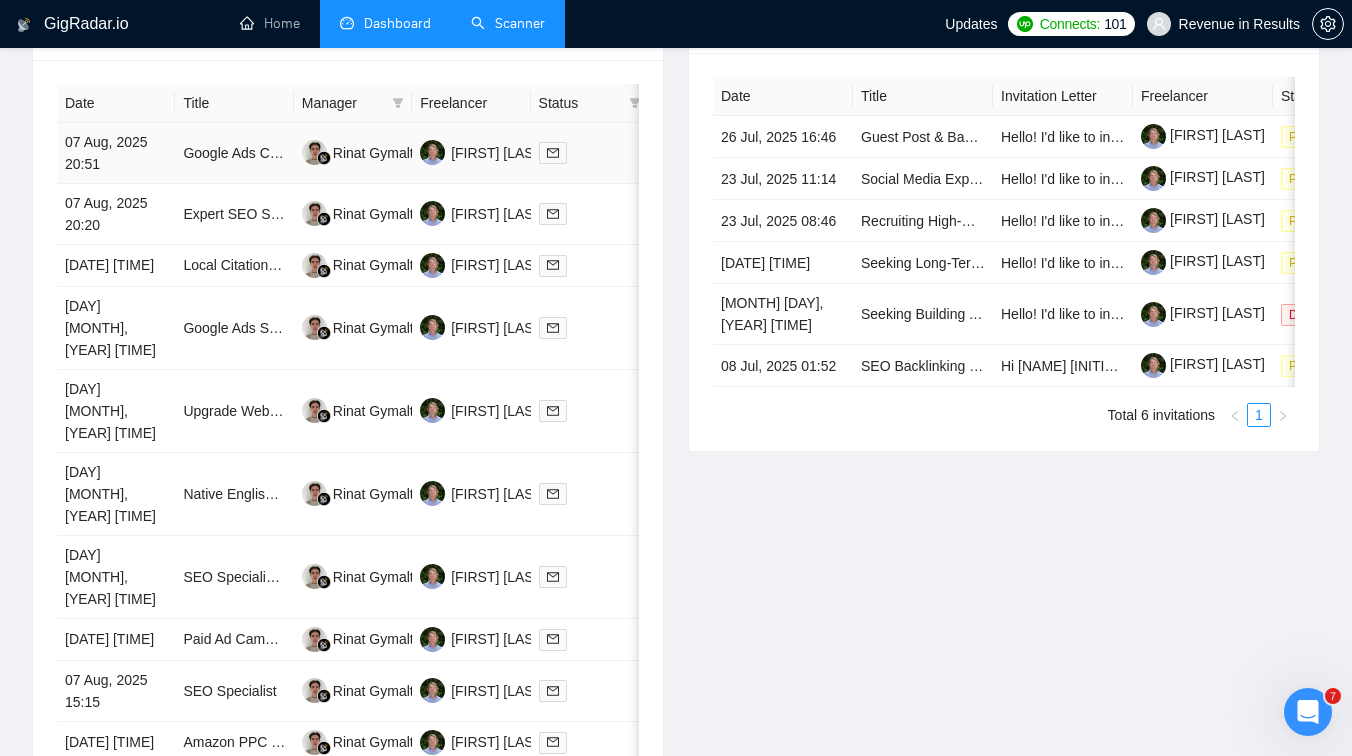 click on "Google Ads Campaign Management Services Needed" at bounding box center [234, 153] 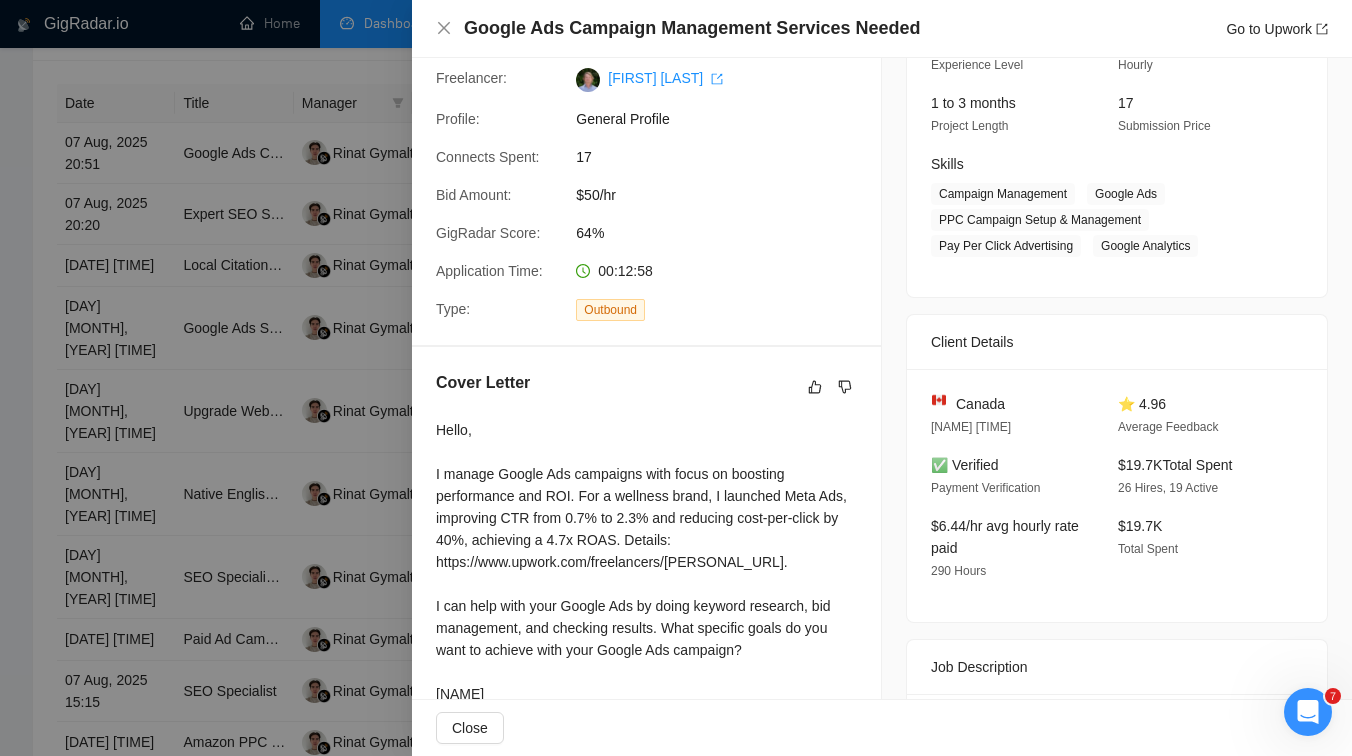 click at bounding box center [676, 378] 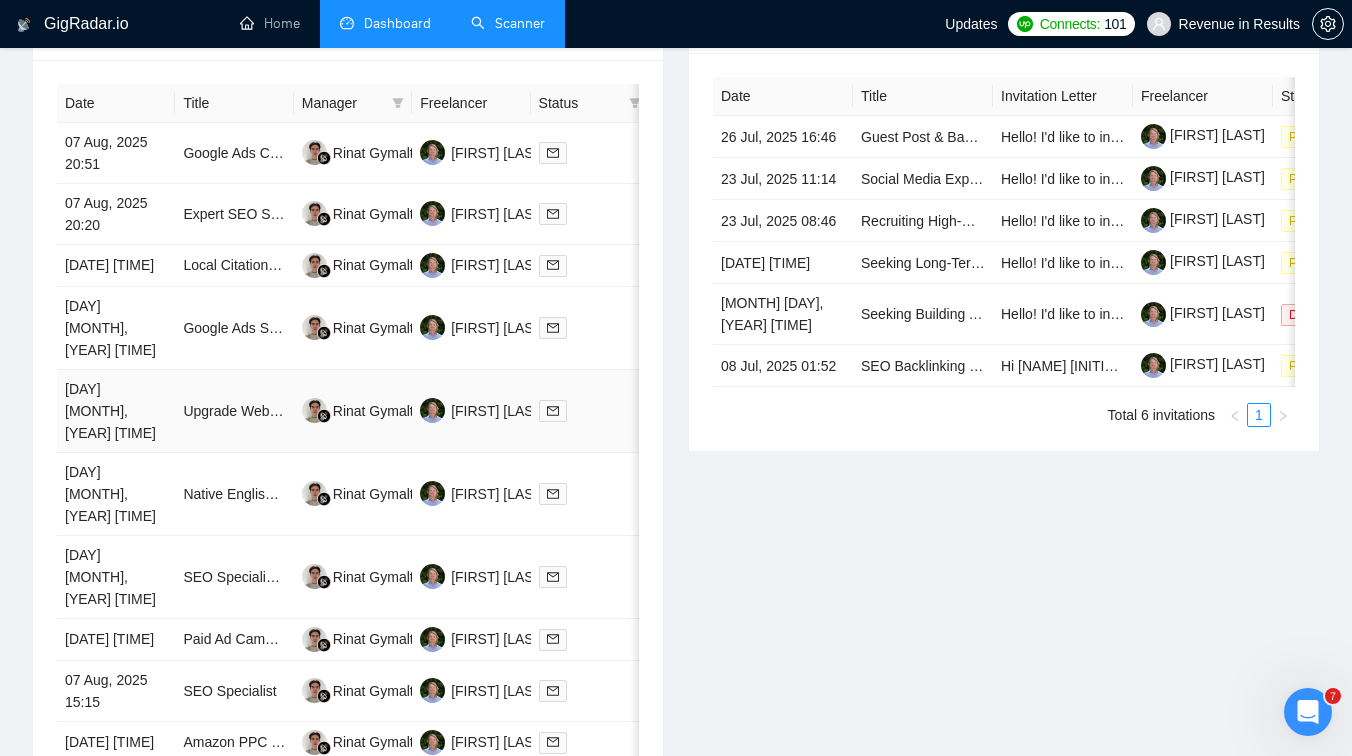 click on "Upgrade Website to New Format and SEO Optimization" at bounding box center [234, 411] 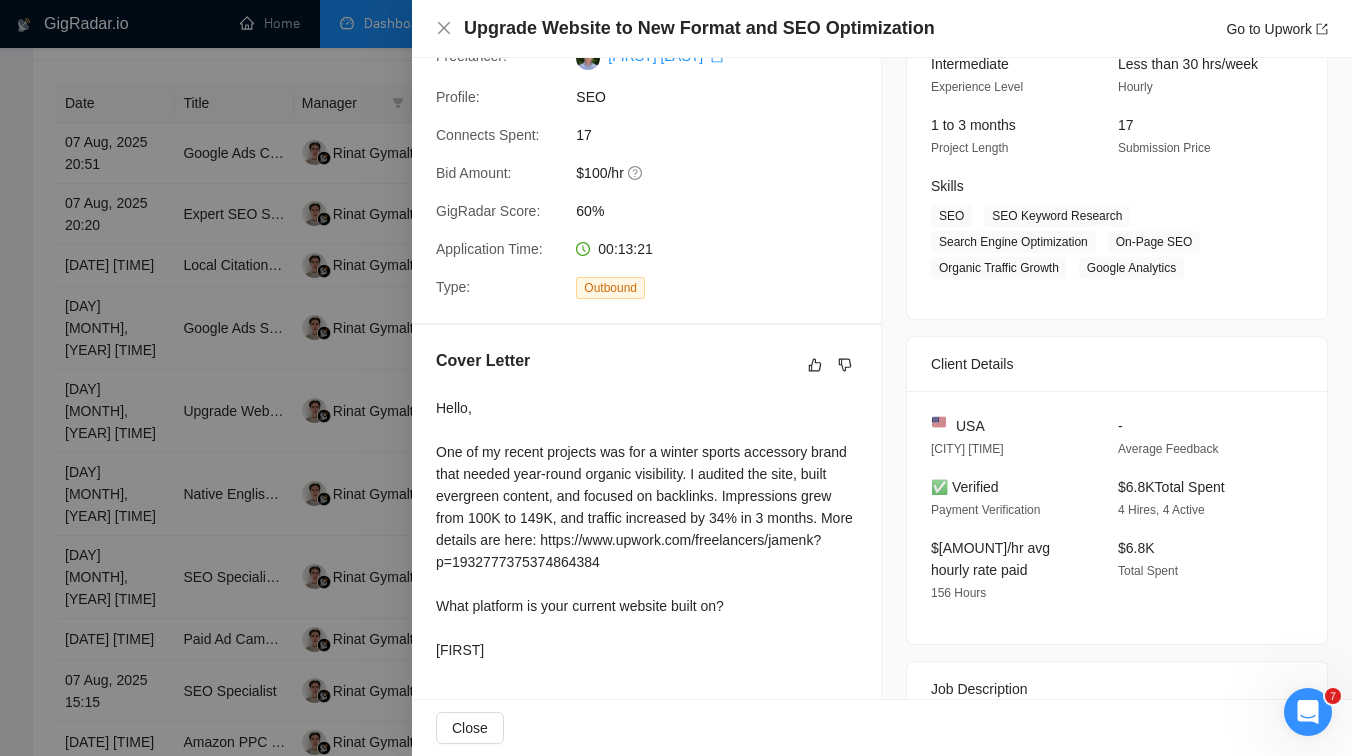 click at bounding box center [676, 378] 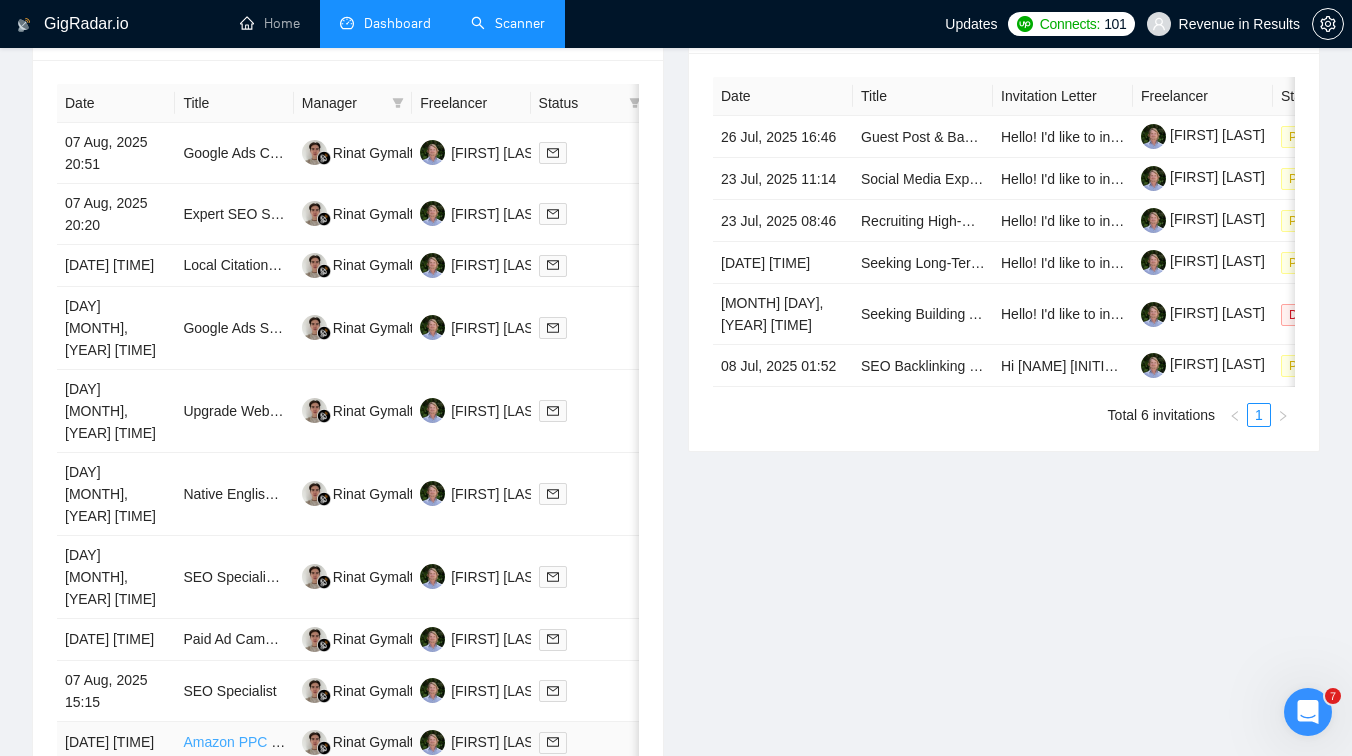 click on "Amazon PPC Campaigns Manager Needed – Audit & Optimize Established US-Based Account" at bounding box center [477, 742] 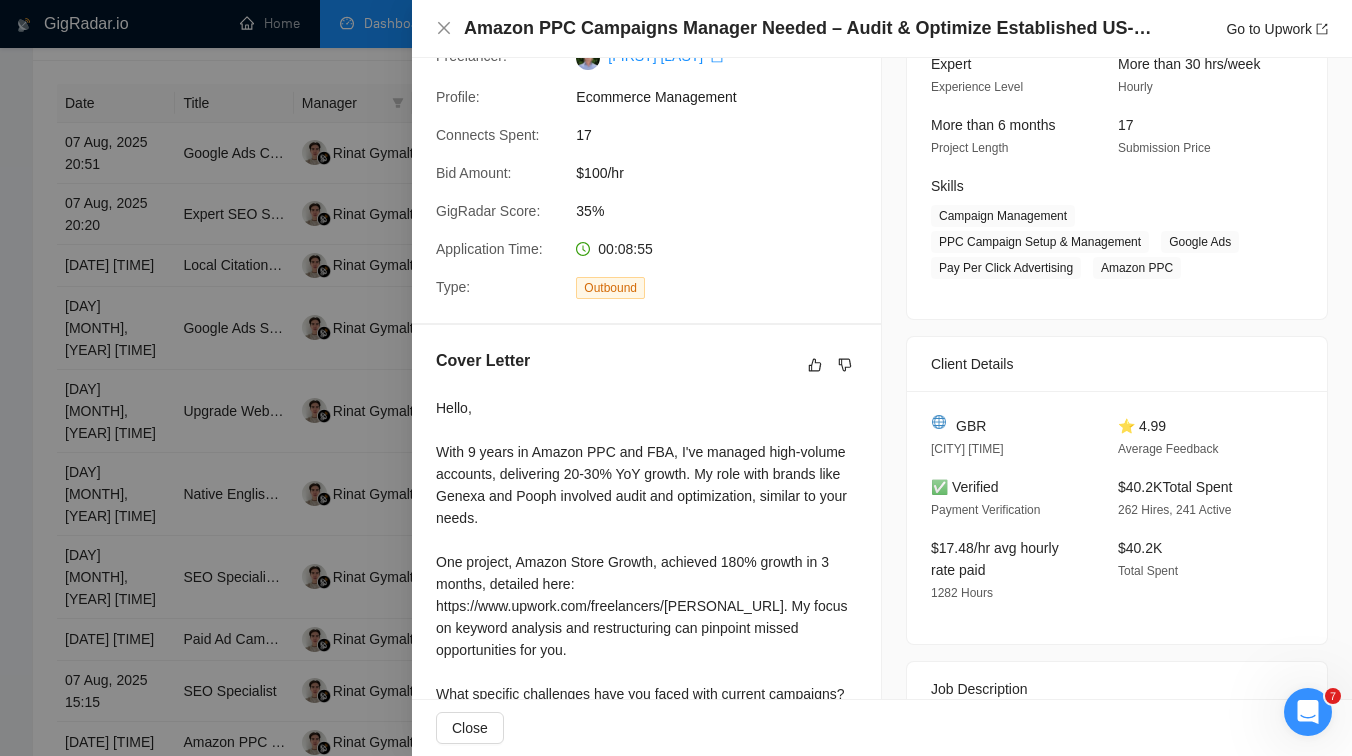 click at bounding box center [676, 378] 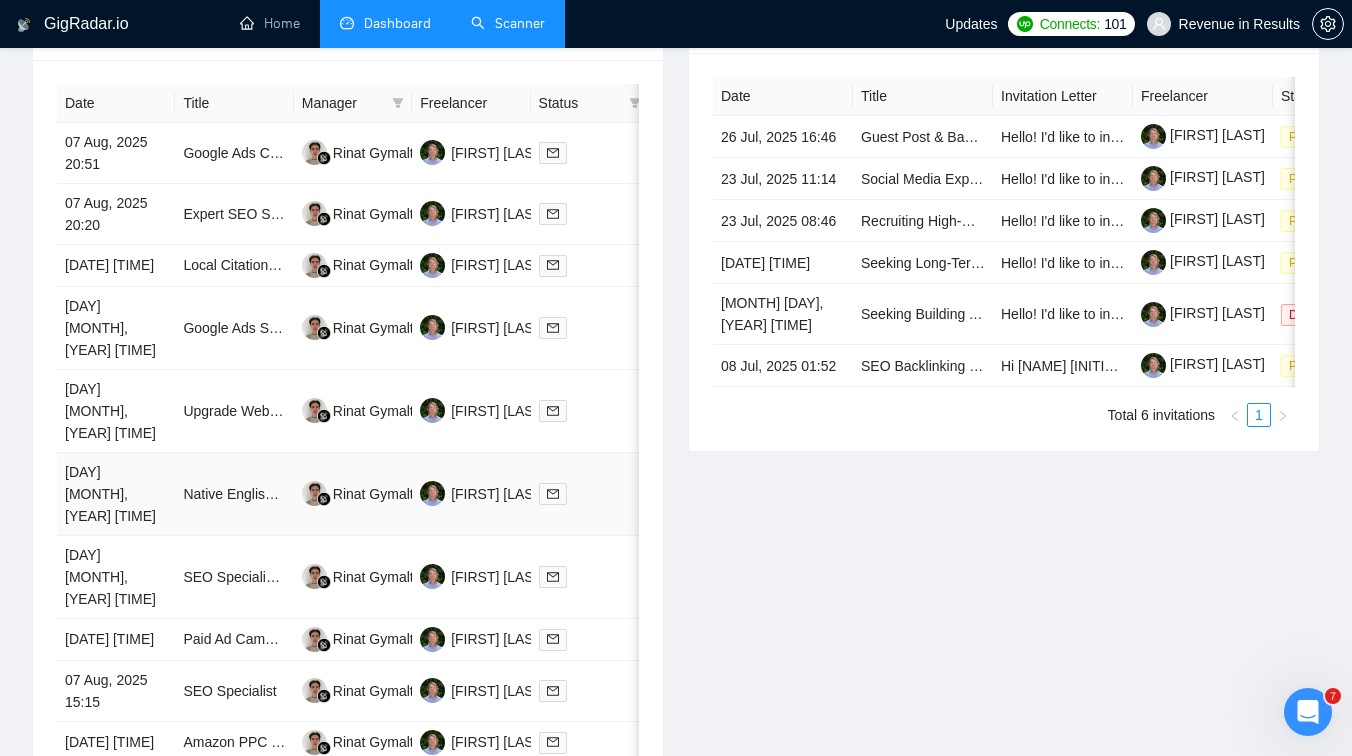 scroll, scrollTop: 1002, scrollLeft: 0, axis: vertical 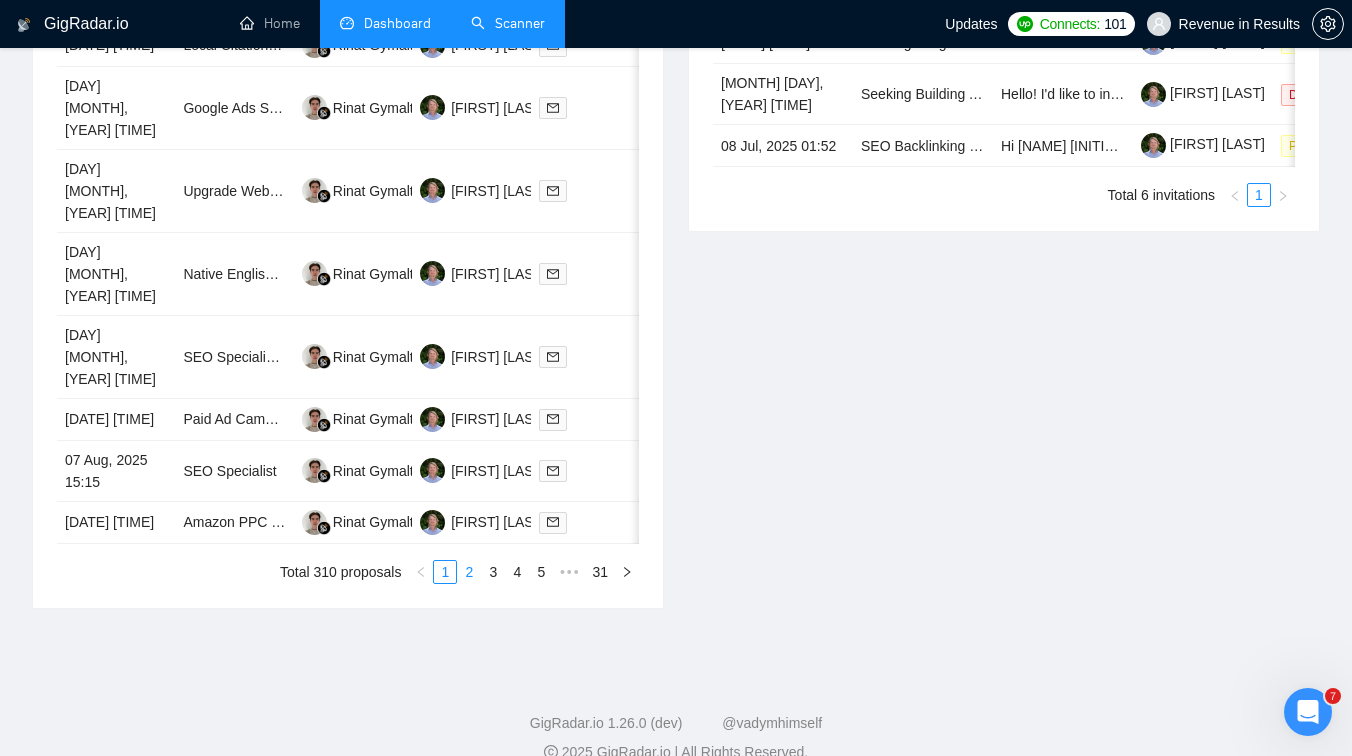 click on "2" at bounding box center [469, 572] 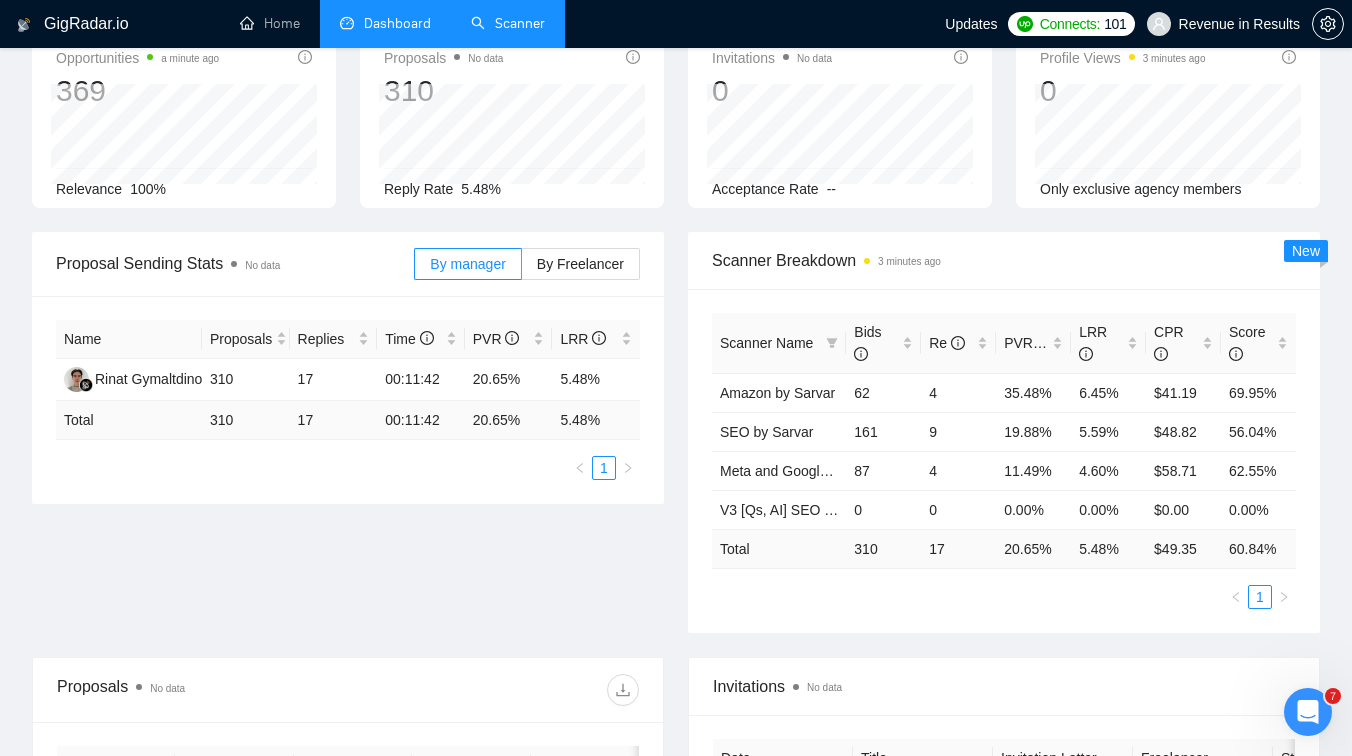 scroll, scrollTop: 0, scrollLeft: 0, axis: both 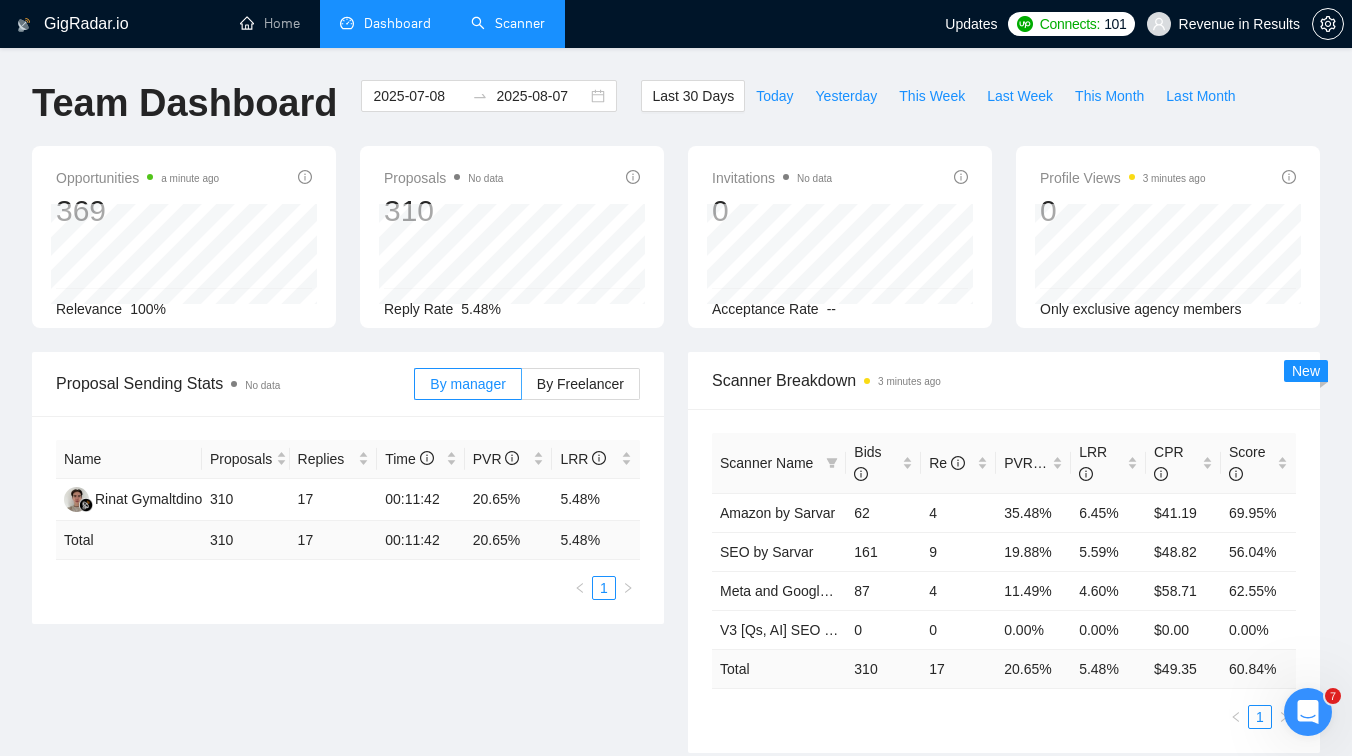 click on "Scanner" at bounding box center [508, 23] 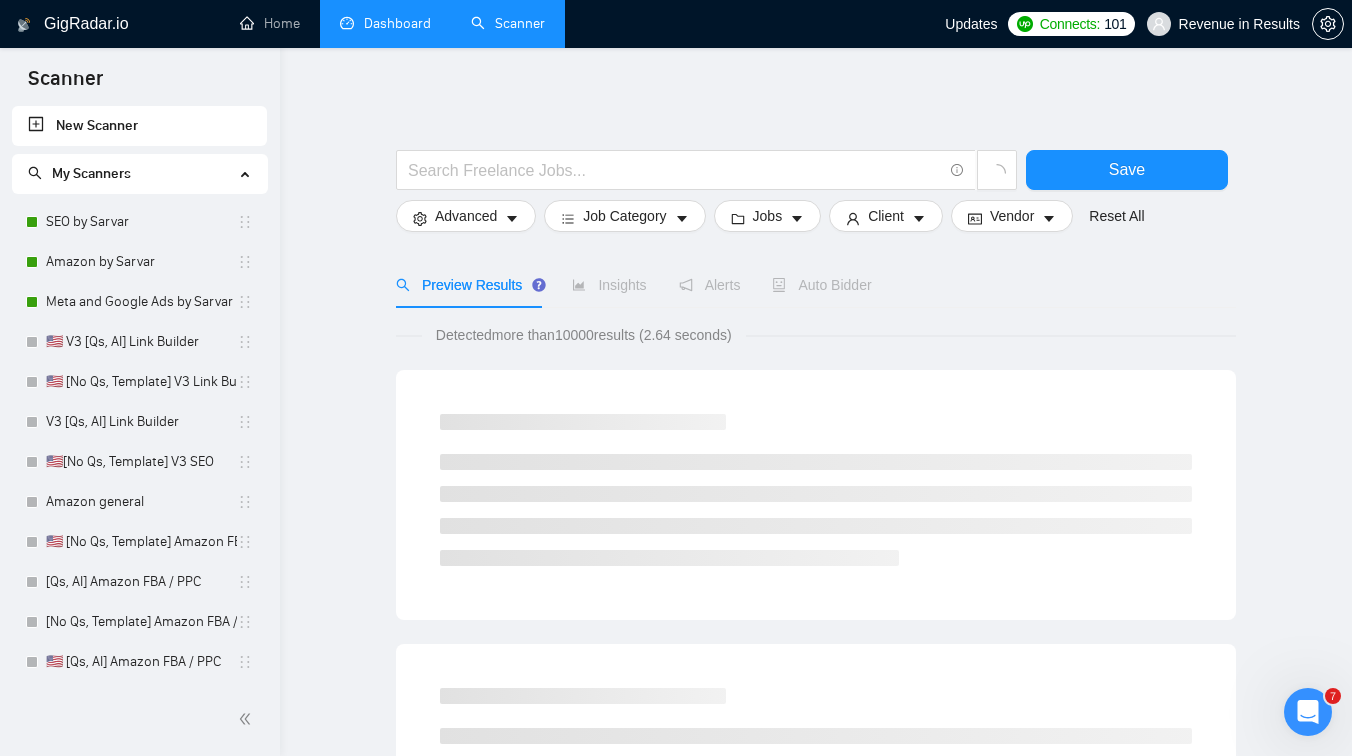 click on "Dashboard" at bounding box center (385, 23) 